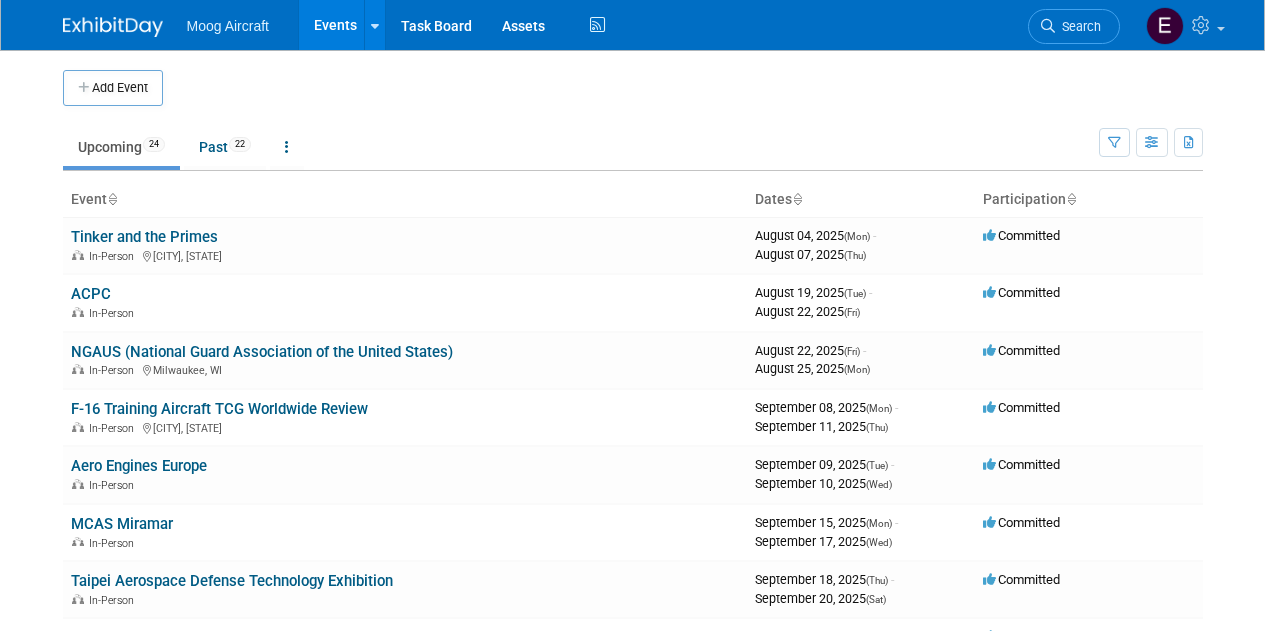 scroll, scrollTop: 0, scrollLeft: 0, axis: both 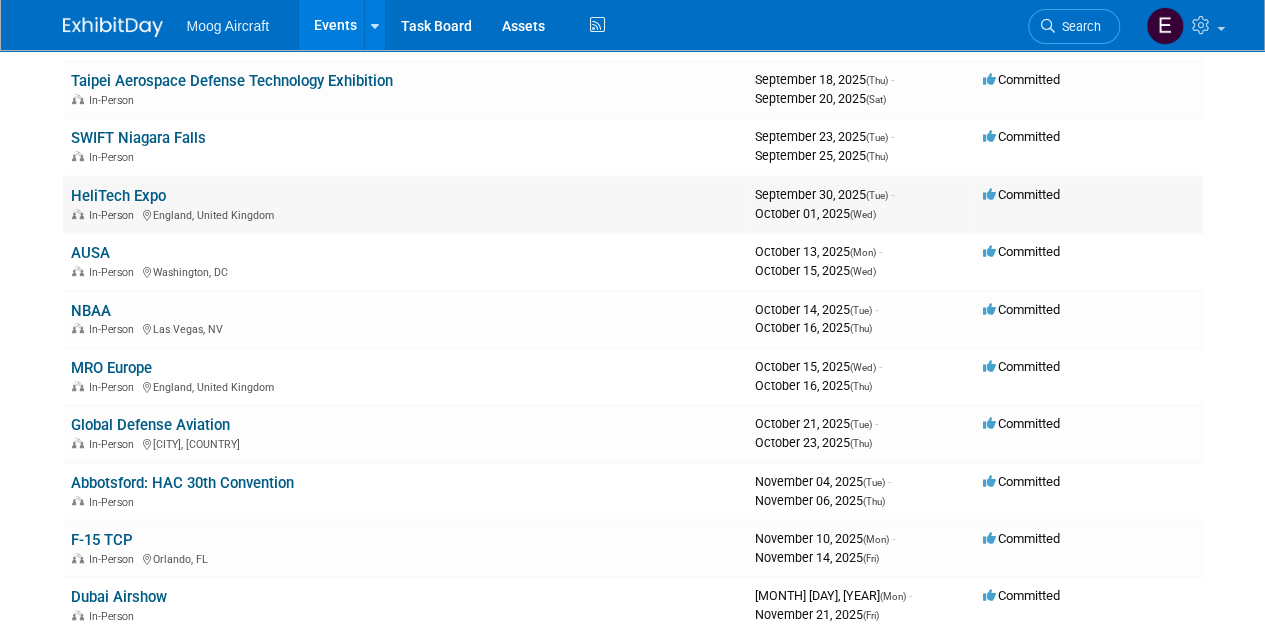 click on "HeliTech Expo" at bounding box center (118, 196) 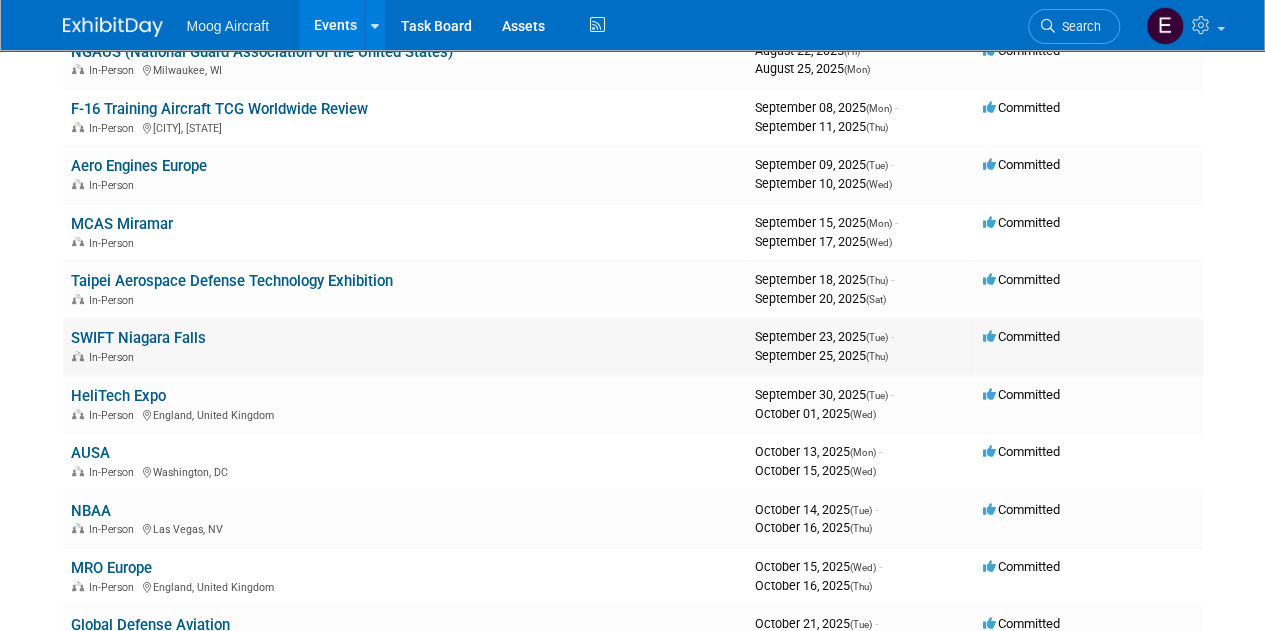 scroll, scrollTop: 200, scrollLeft: 0, axis: vertical 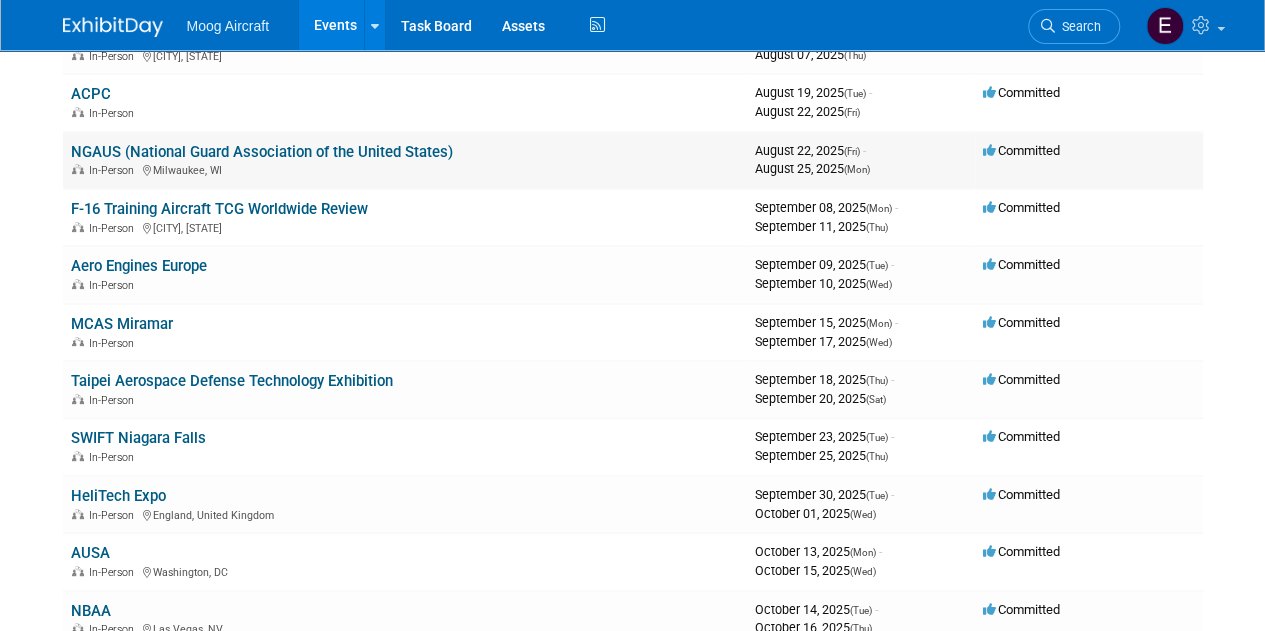 click on "NGAUS (National Guard Association of the United States)" at bounding box center (262, 152) 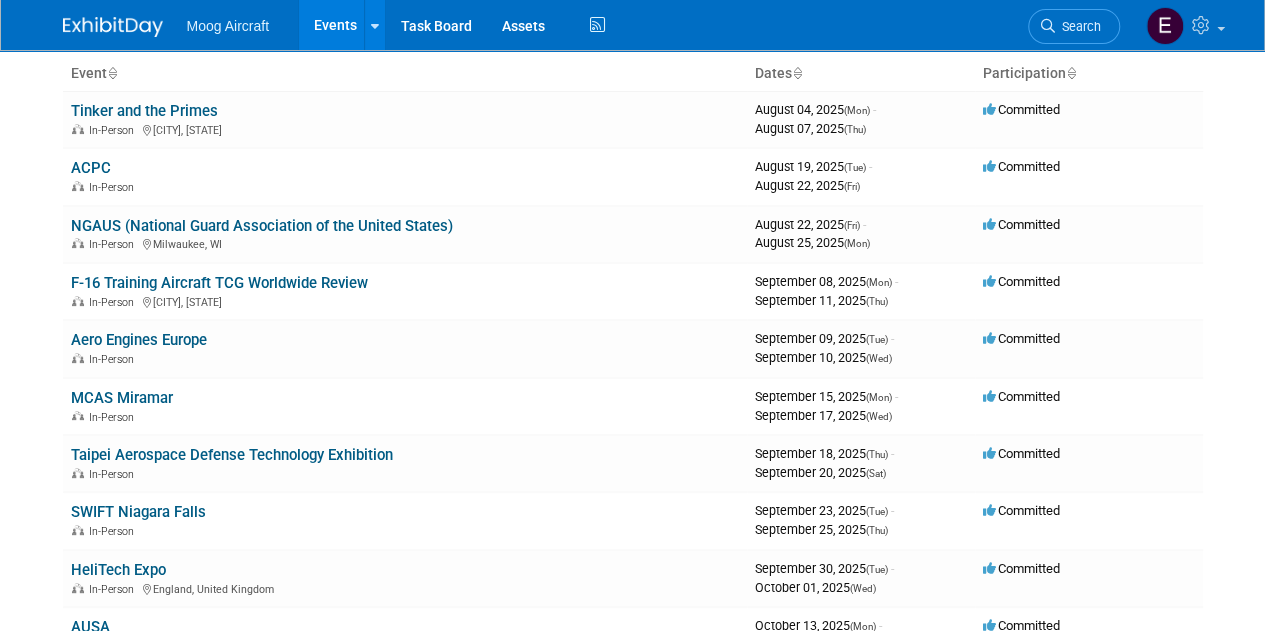 scroll, scrollTop: 100, scrollLeft: 0, axis: vertical 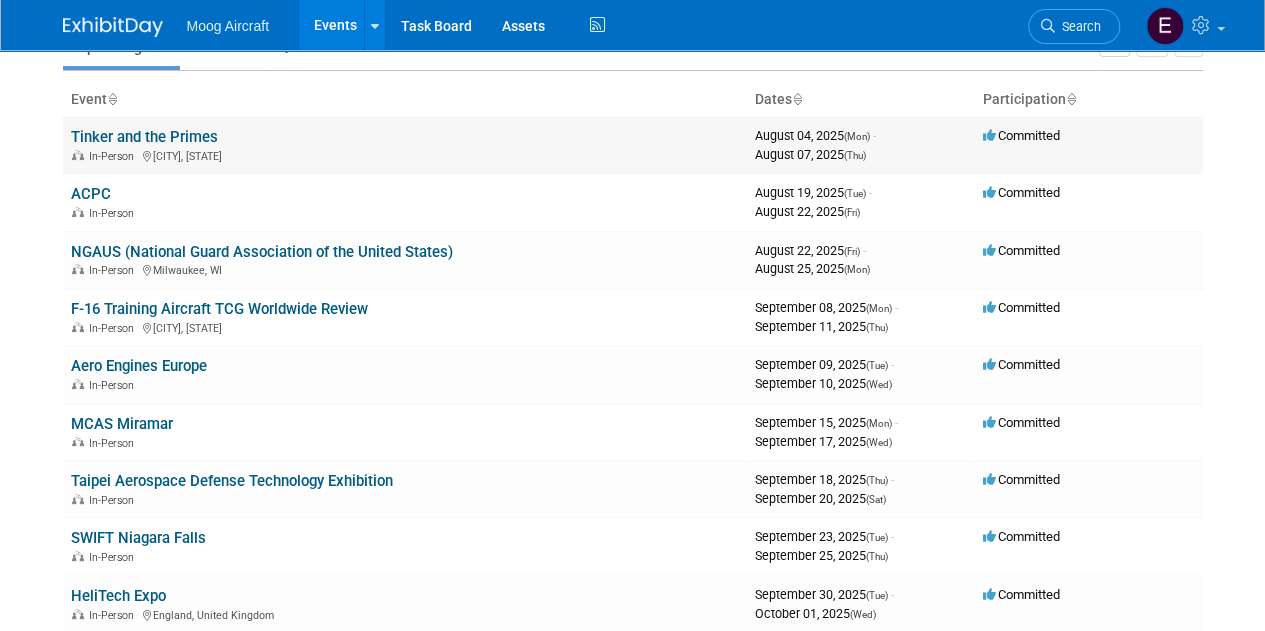 click on "Tinker and the Primes" at bounding box center (144, 137) 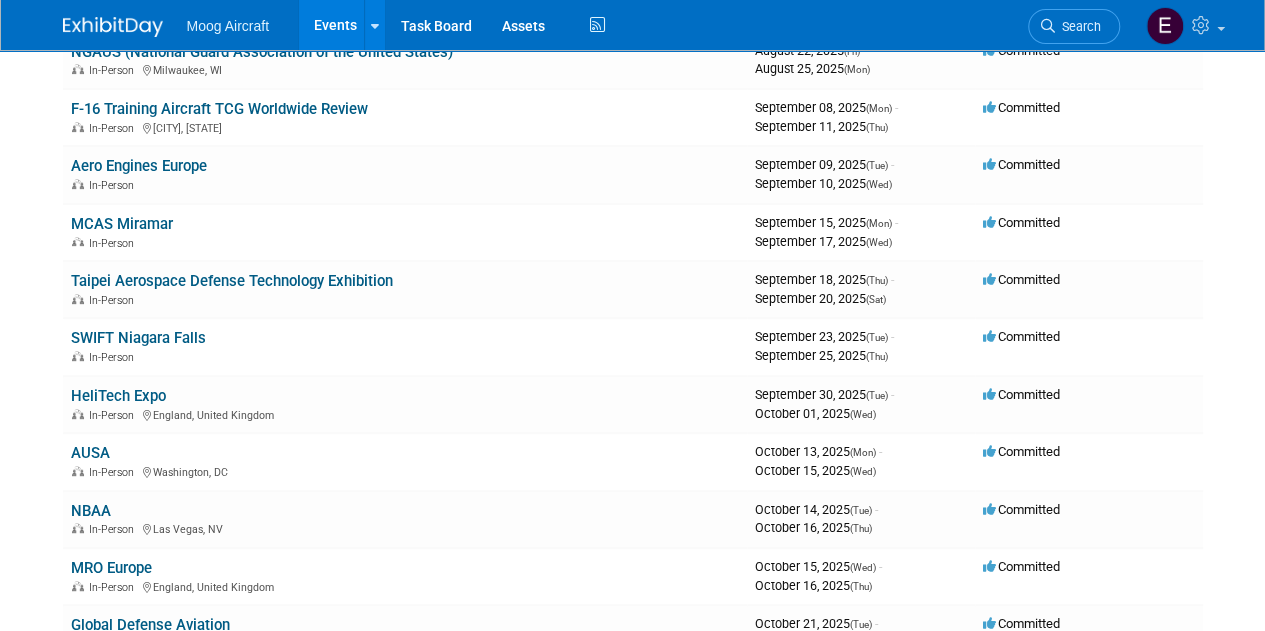 scroll, scrollTop: 400, scrollLeft: 0, axis: vertical 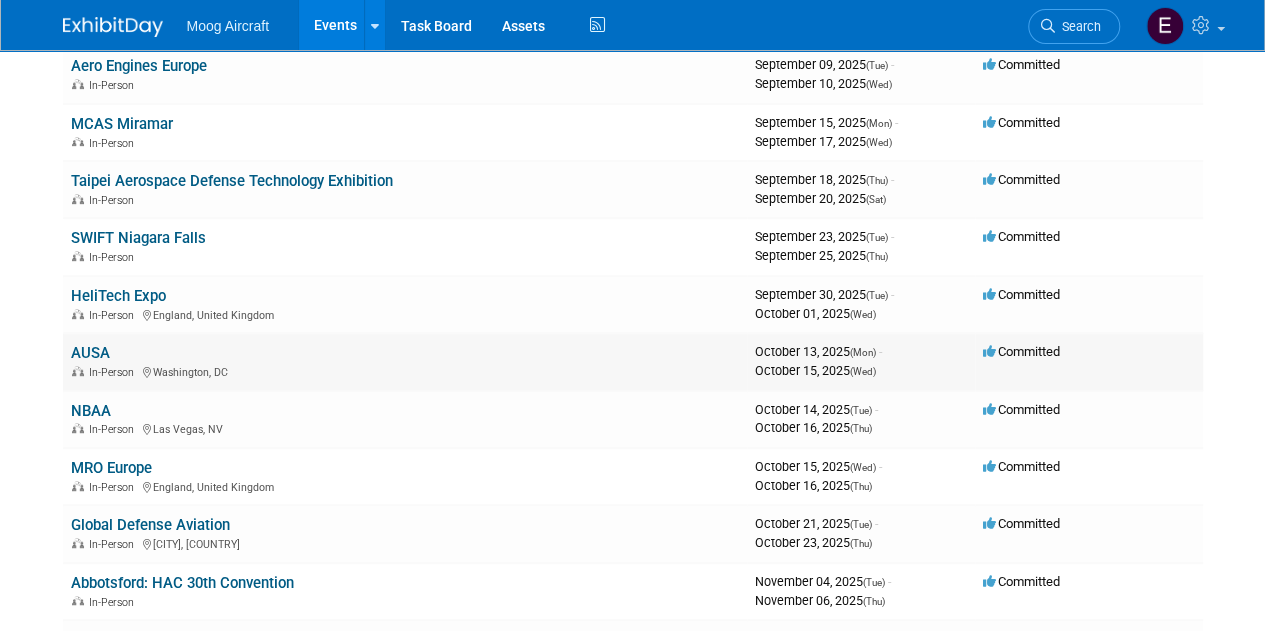 click on "AUSA" at bounding box center [90, 353] 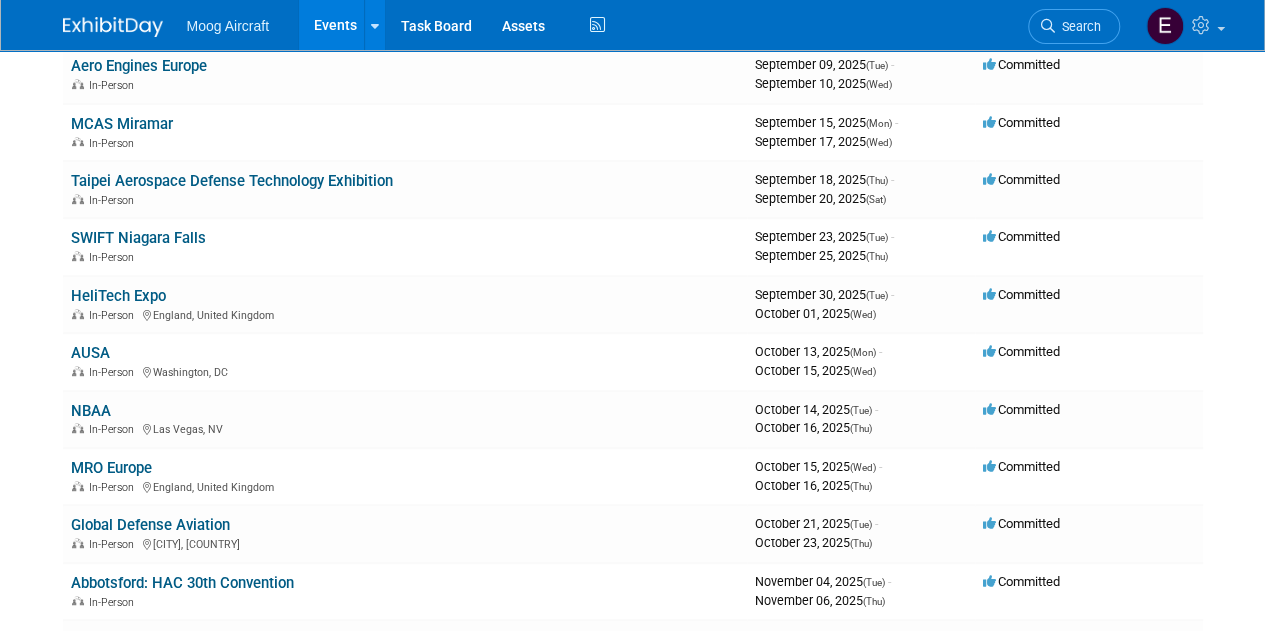 scroll, scrollTop: 500, scrollLeft: 0, axis: vertical 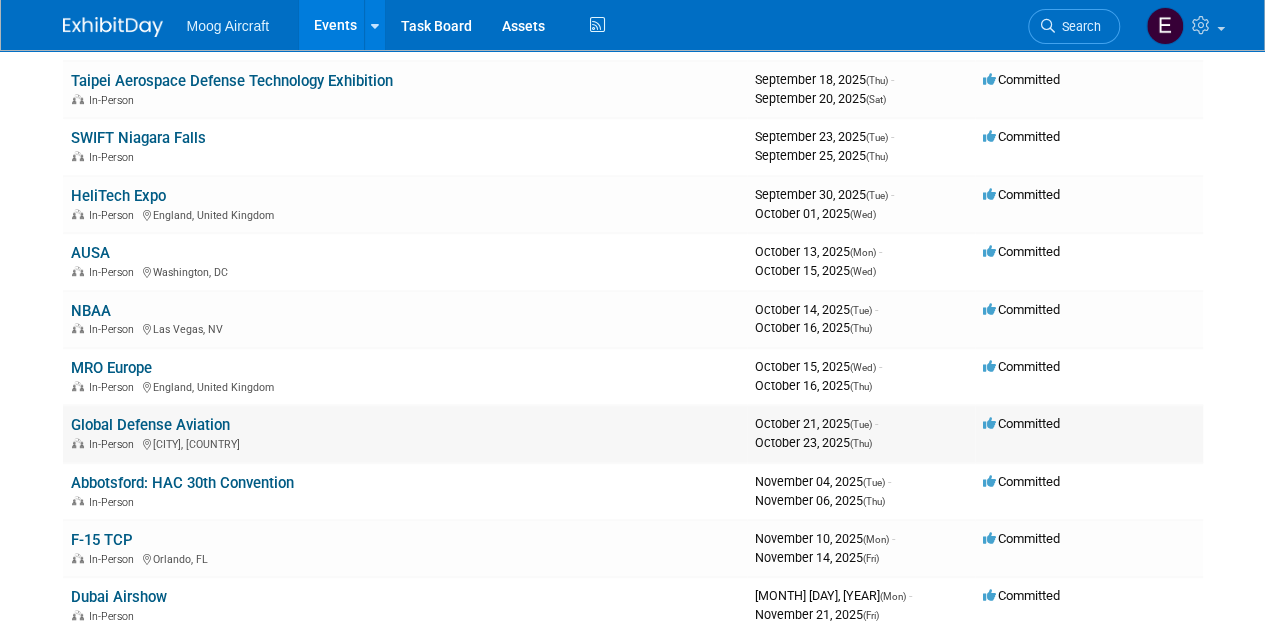 click on "Global Defense Aviation" at bounding box center (150, 425) 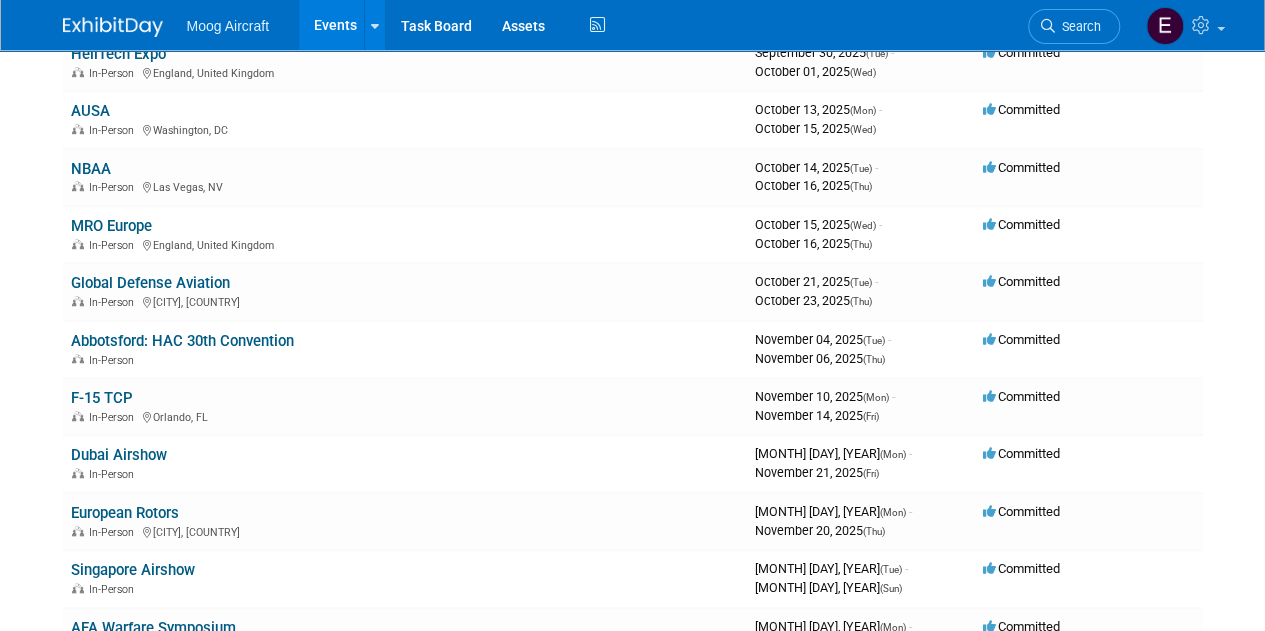 scroll, scrollTop: 600, scrollLeft: 0, axis: vertical 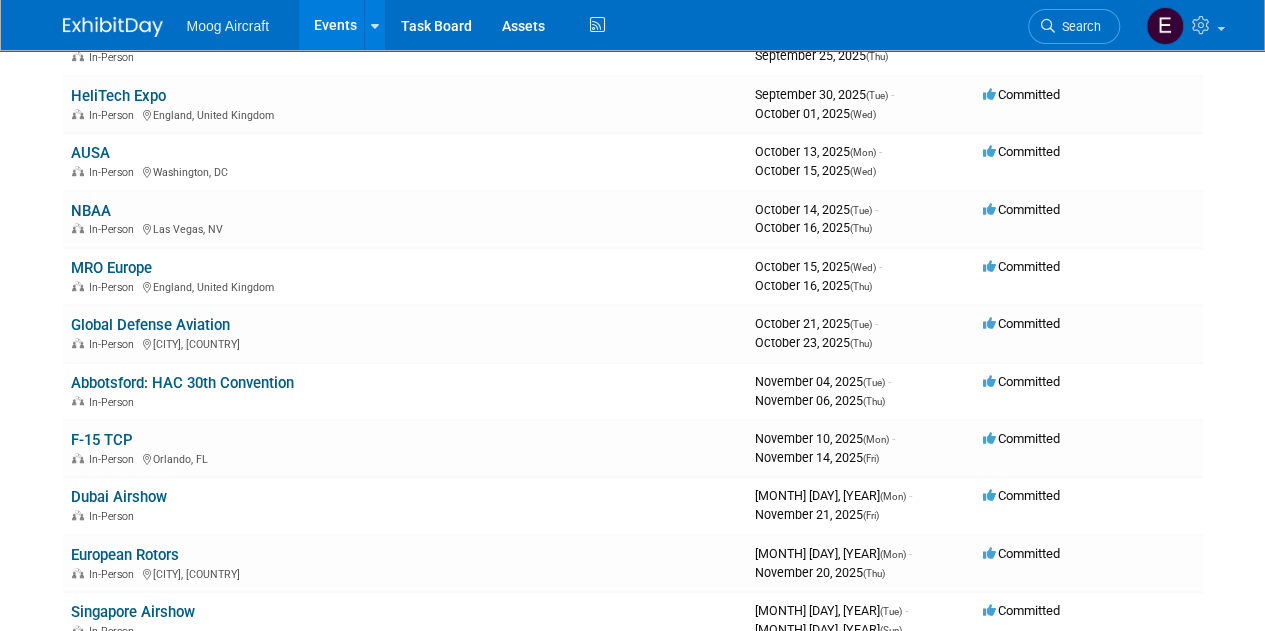 click on "Add Event
New Event
Duplicate Event Warning
There is another event in your workspace with a similar name during the same dates.
Attendance / Format:
<img src="https://www.exhibitday.com/Images/Format-InPerson.png" style="width: 19px; margin-top: 2px; margin-bottom: 2px; margin-left: 2px; filter: grayscale(100%); opacity: 0.75;" />   In-Person
<img src="https://www.exhibitday.com/Images/Format-Virtual.png" style="width: 19px; margin-top: 2px; margin-bottom: 2px; margin-left: 2px; filter: grayscale(100%); opacity: 0.75;" />   Virtual
<img src="https://www.exhibitday.com/Images/Format-Hybrid.png" style="width: 19px; margin-top: 2px; margin-bottom: 2px; margin-left: 2px; filter: grayscale(100%); opacity: 0.75;" />   Hybrid
In-Person        In-Person      Virtual      Hybrid
Participation:
Committed      Committed    Considering" at bounding box center (633, 252) 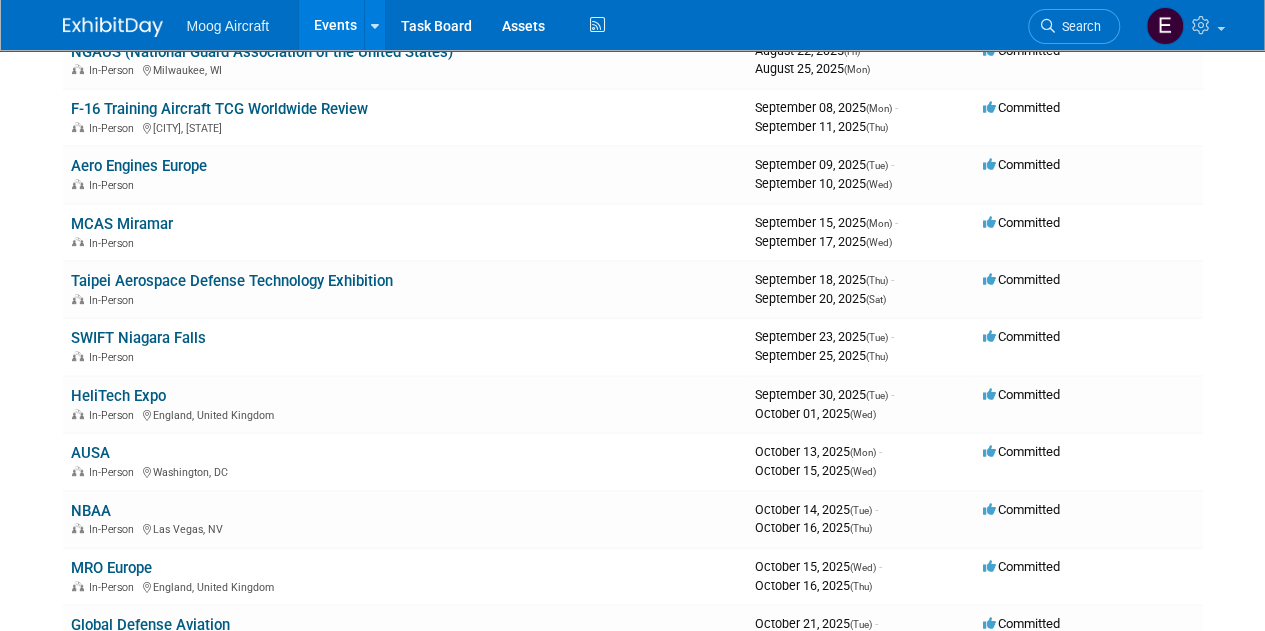 scroll, scrollTop: 0, scrollLeft: 0, axis: both 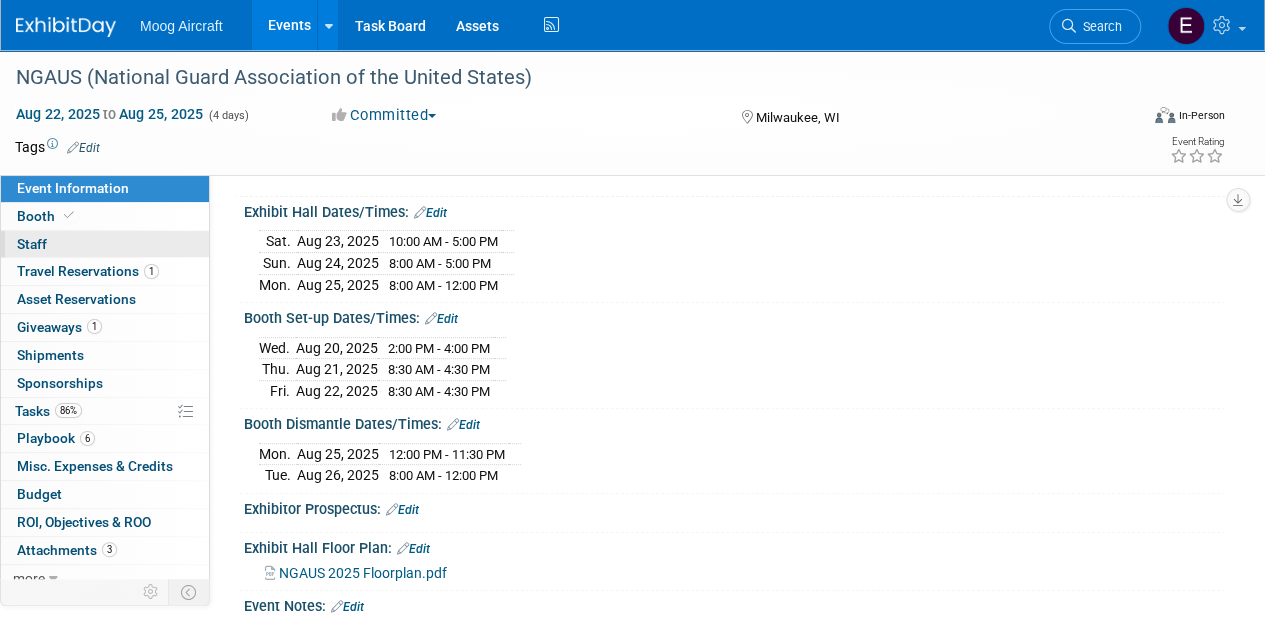 click on "Staff 0" at bounding box center [32, 244] 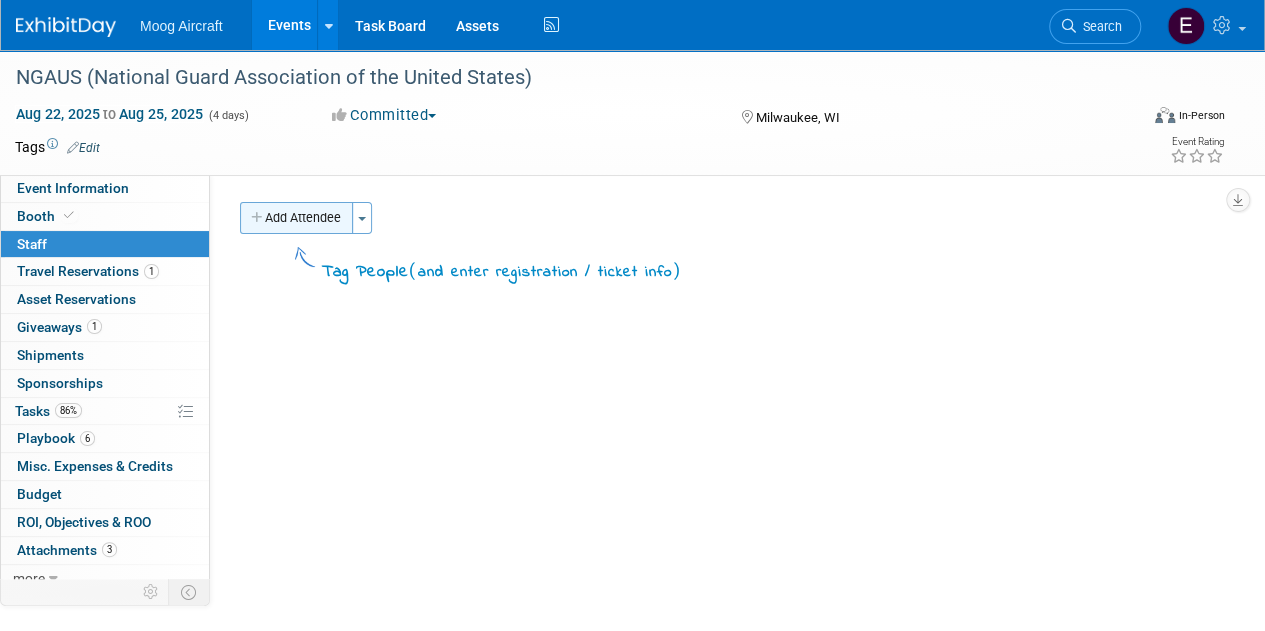 click on "Add Attendee" at bounding box center [296, 218] 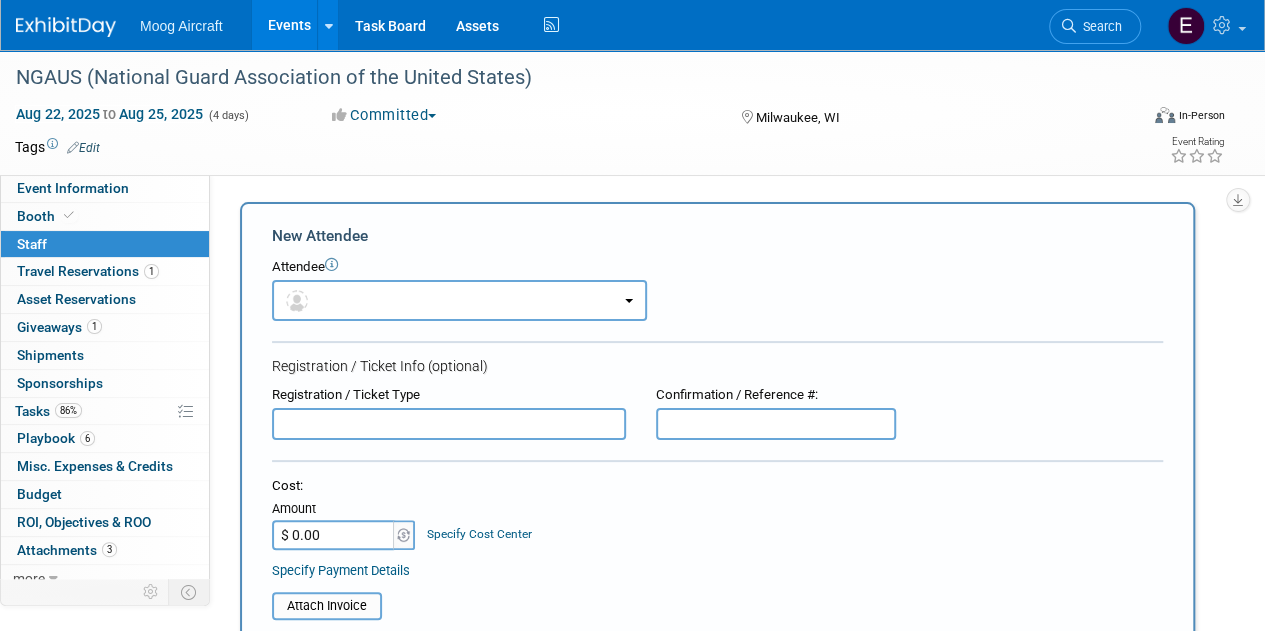 scroll, scrollTop: 0, scrollLeft: 0, axis: both 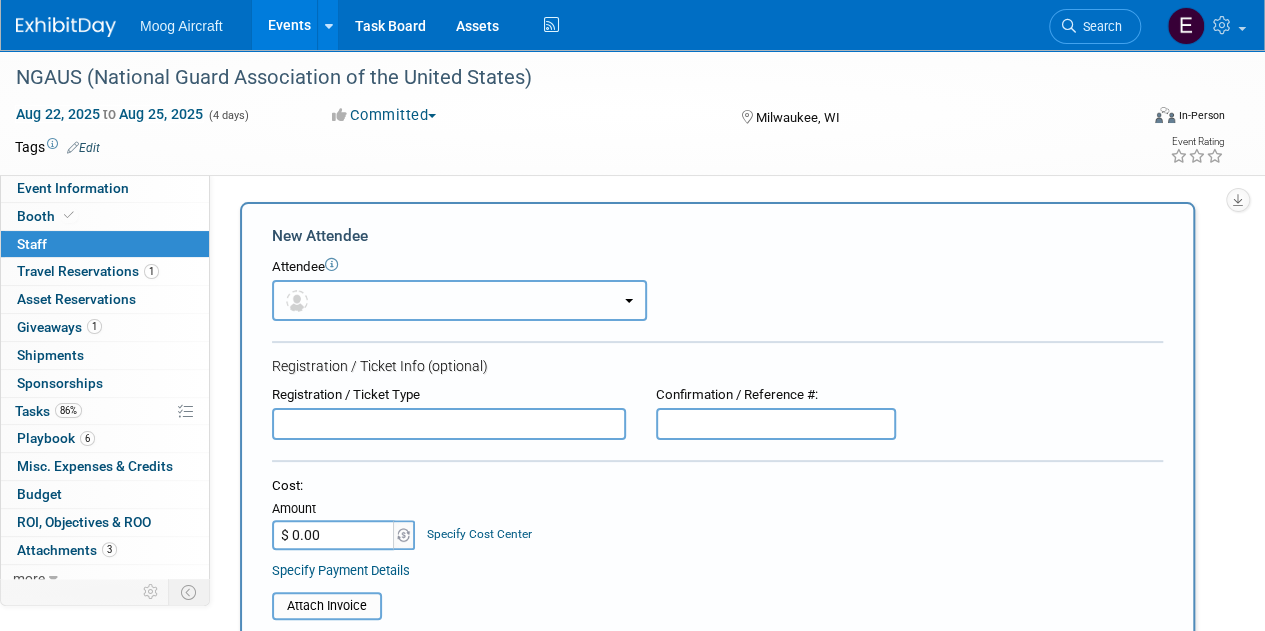 click at bounding box center (459, 300) 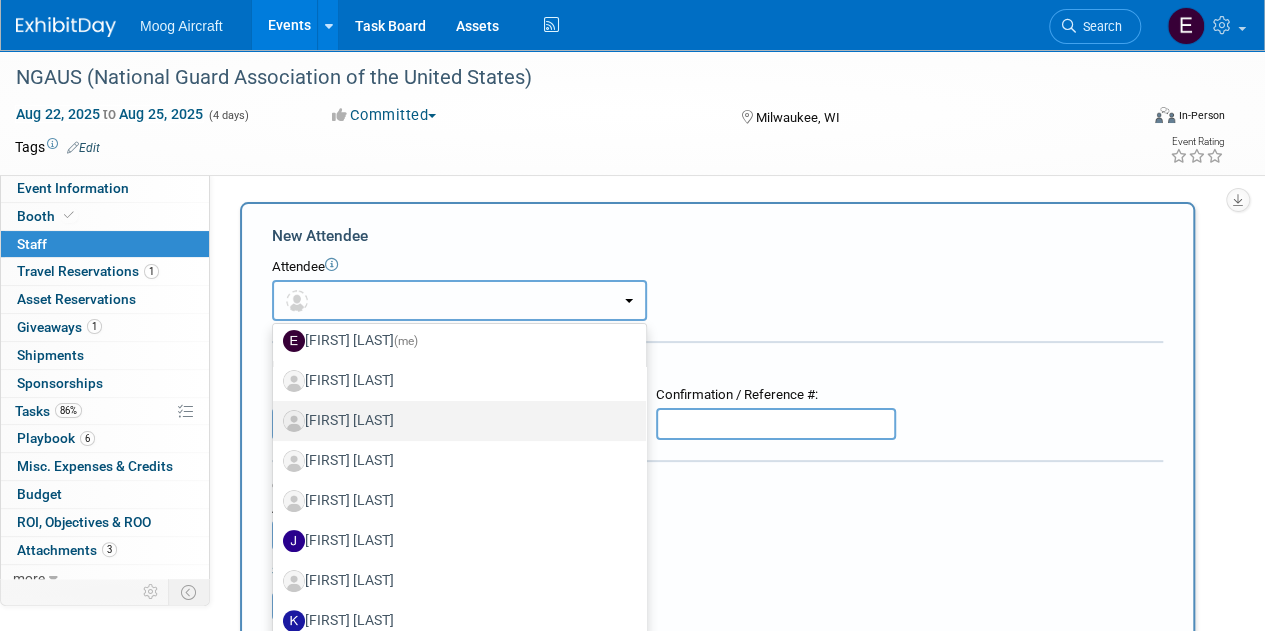 scroll, scrollTop: 215, scrollLeft: 0, axis: vertical 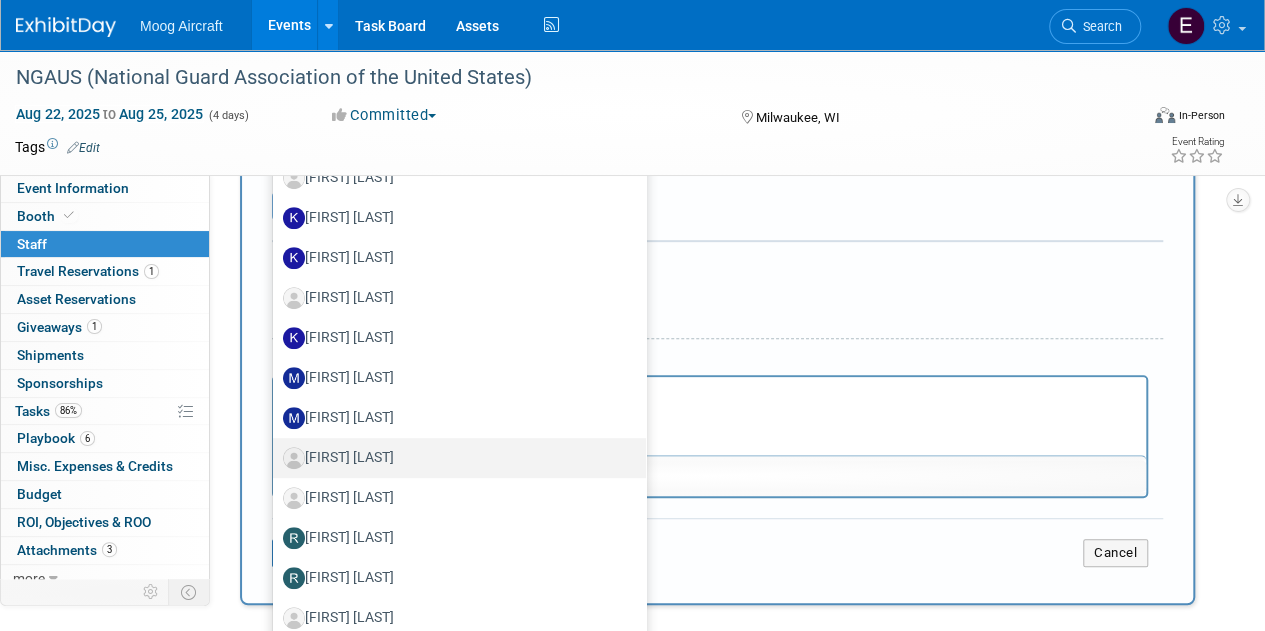 click on "[FIRST] [LAST]" at bounding box center [454, 458] 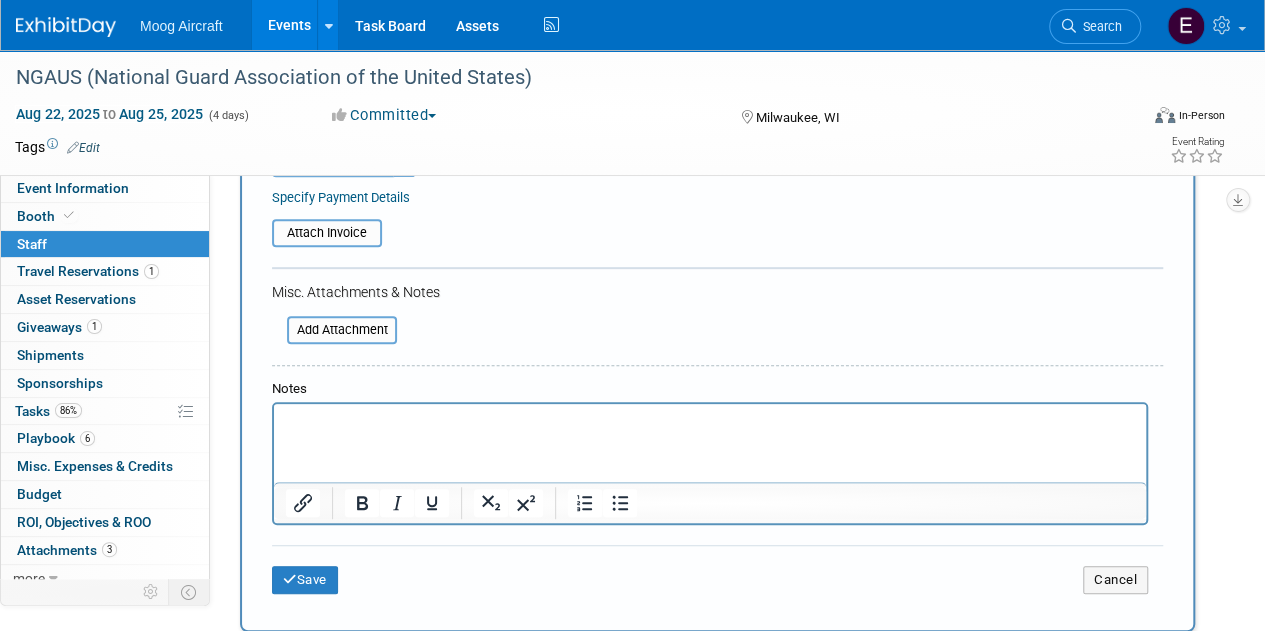 scroll, scrollTop: 464, scrollLeft: 0, axis: vertical 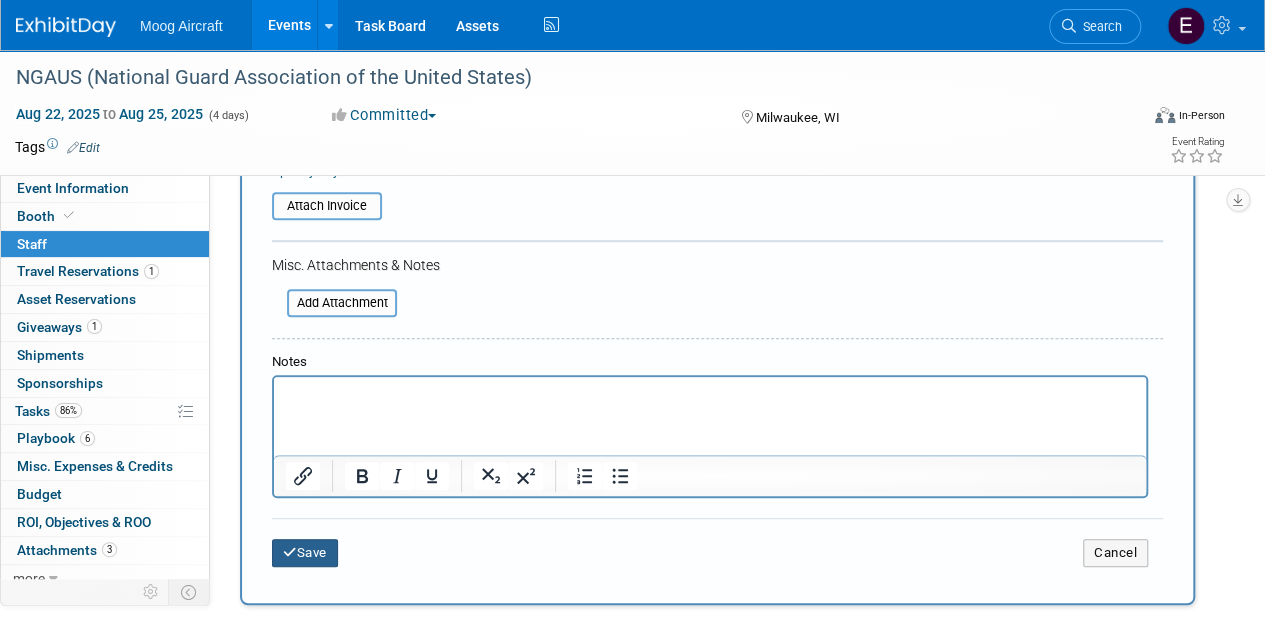 click on "Save" at bounding box center [305, 553] 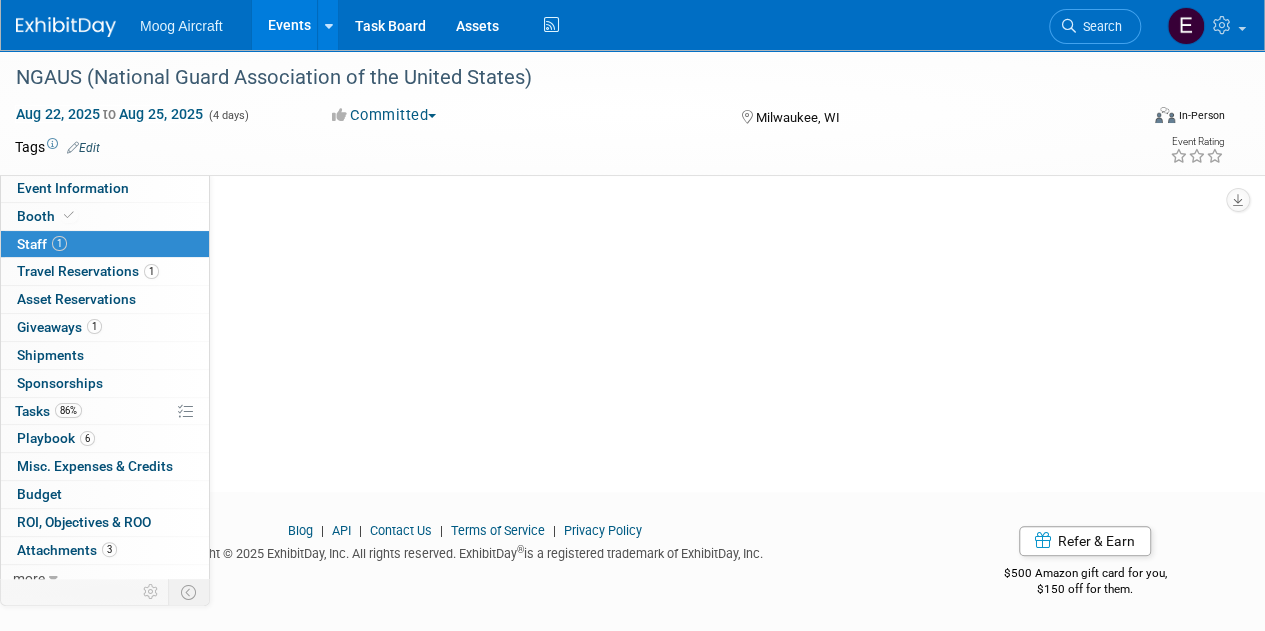 scroll, scrollTop: 0, scrollLeft: 0, axis: both 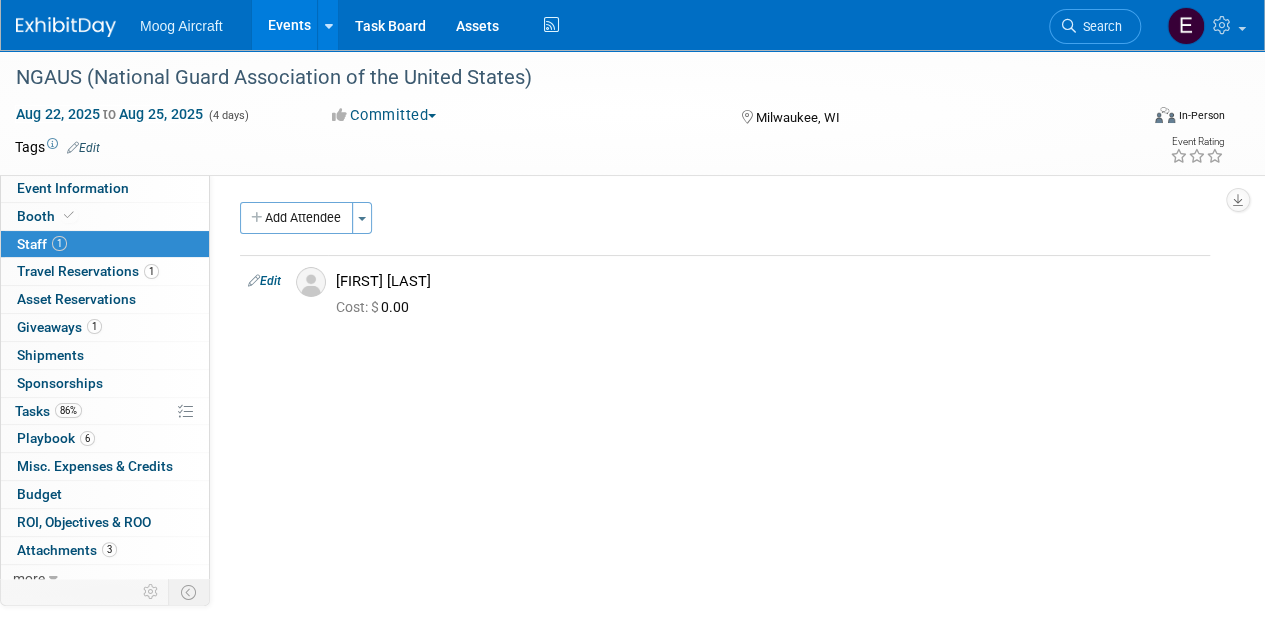 click on "Add Attendee" at bounding box center (296, 218) 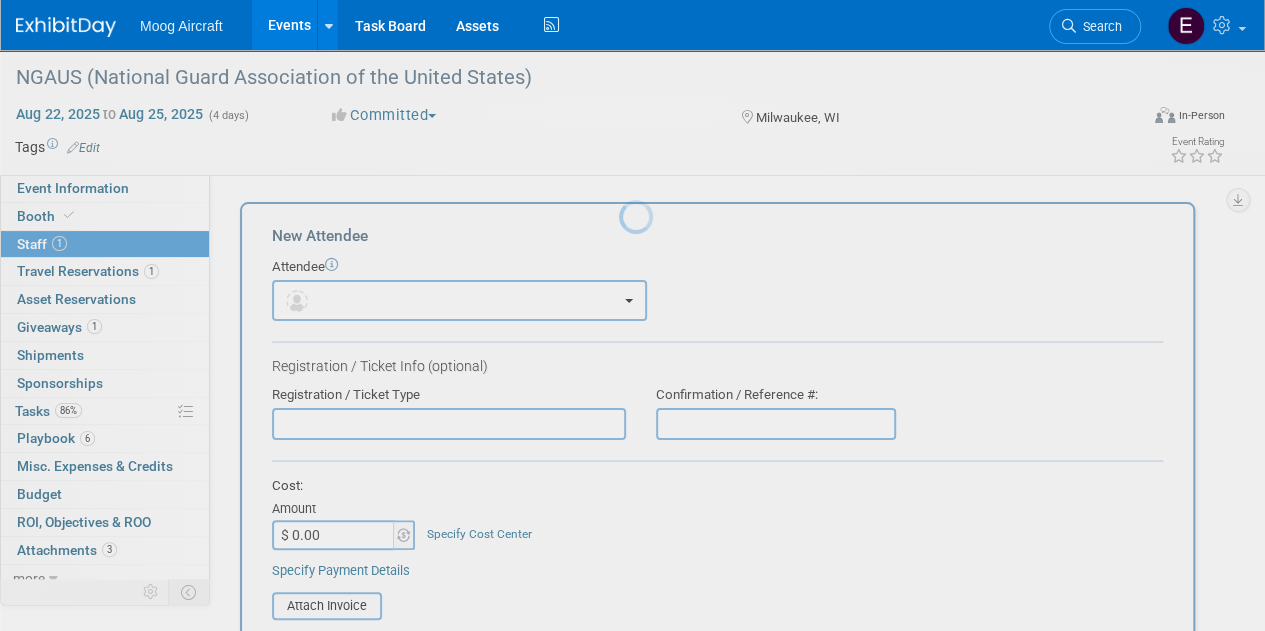 scroll, scrollTop: 0, scrollLeft: 0, axis: both 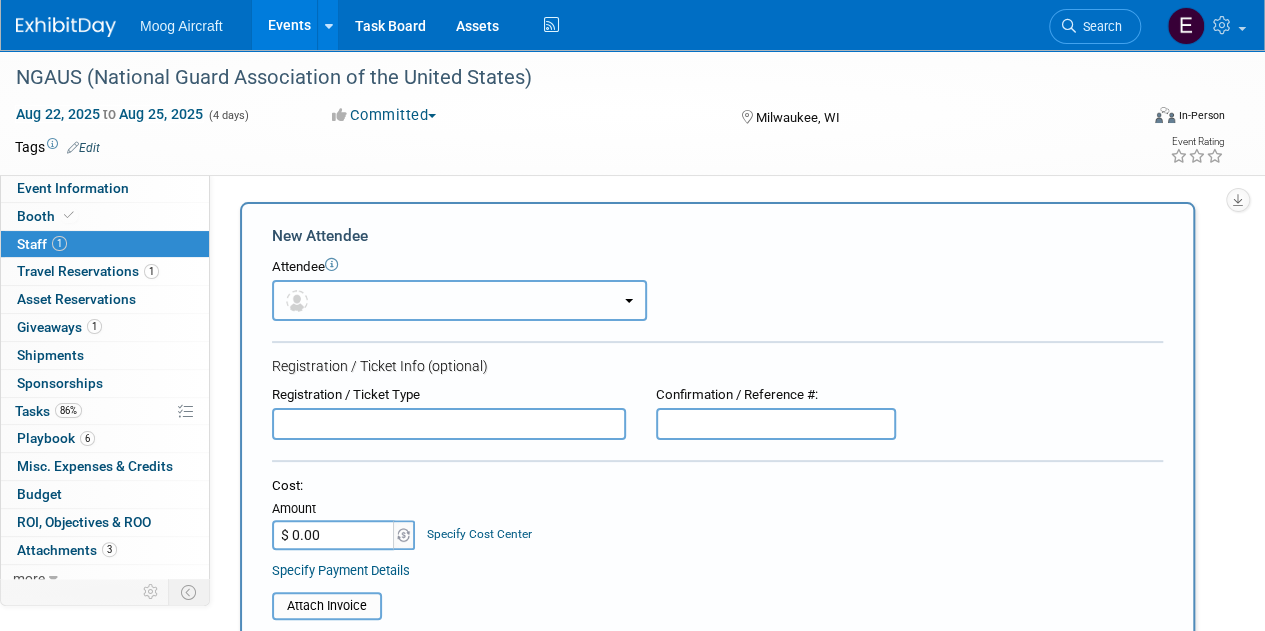 click at bounding box center (459, 300) 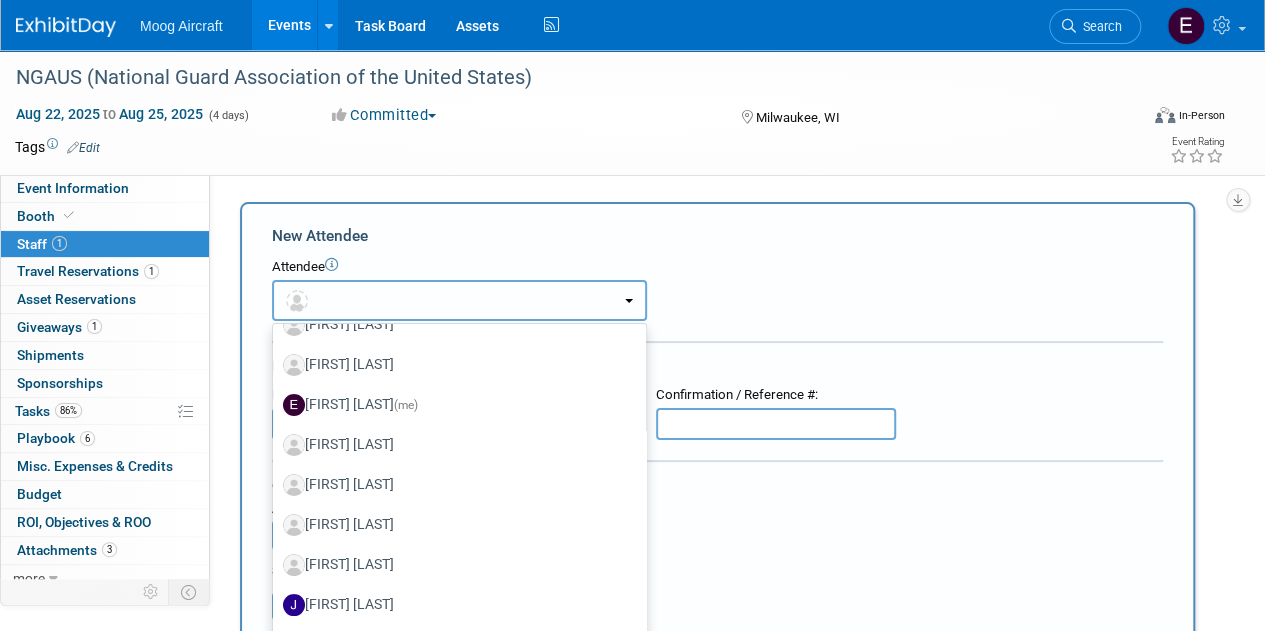 scroll, scrollTop: 175, scrollLeft: 0, axis: vertical 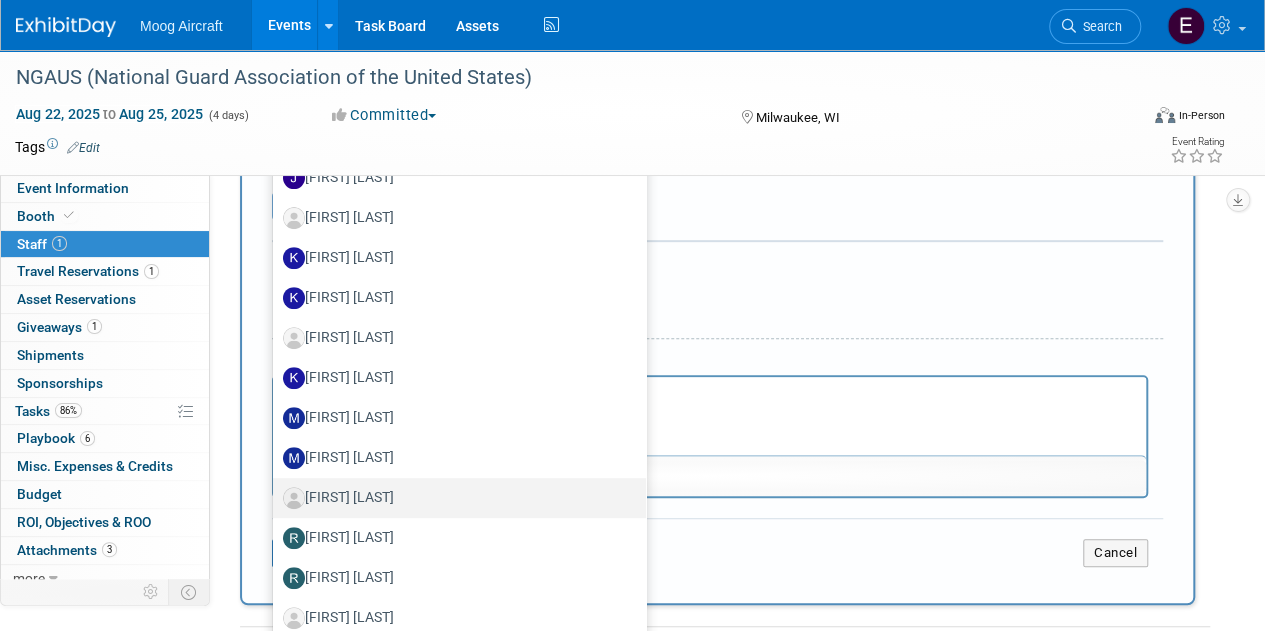 click on "[FIRST] [LAST]" at bounding box center (454, 498) 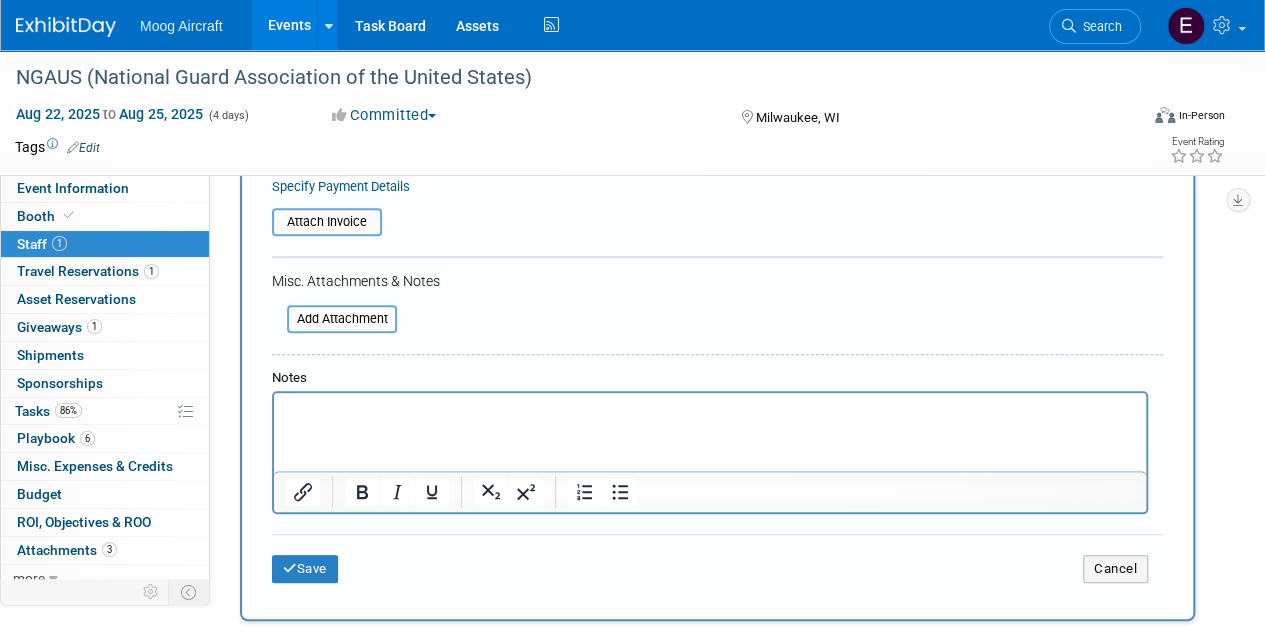 scroll, scrollTop: 464, scrollLeft: 0, axis: vertical 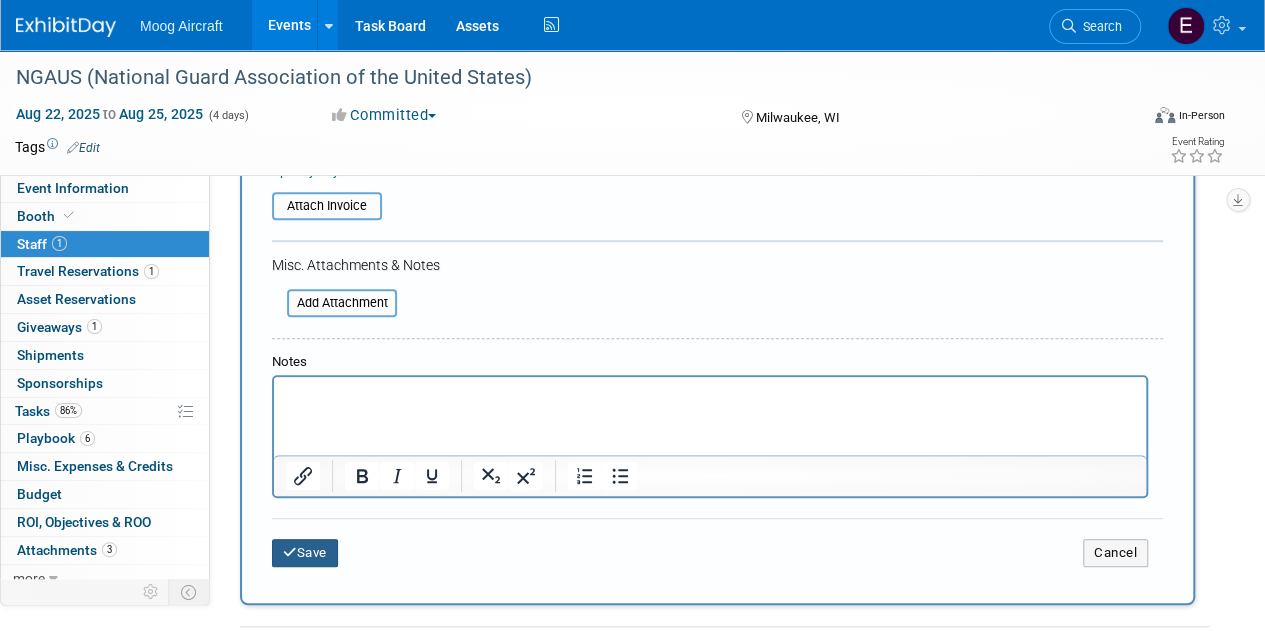 click on "Save" at bounding box center (305, 553) 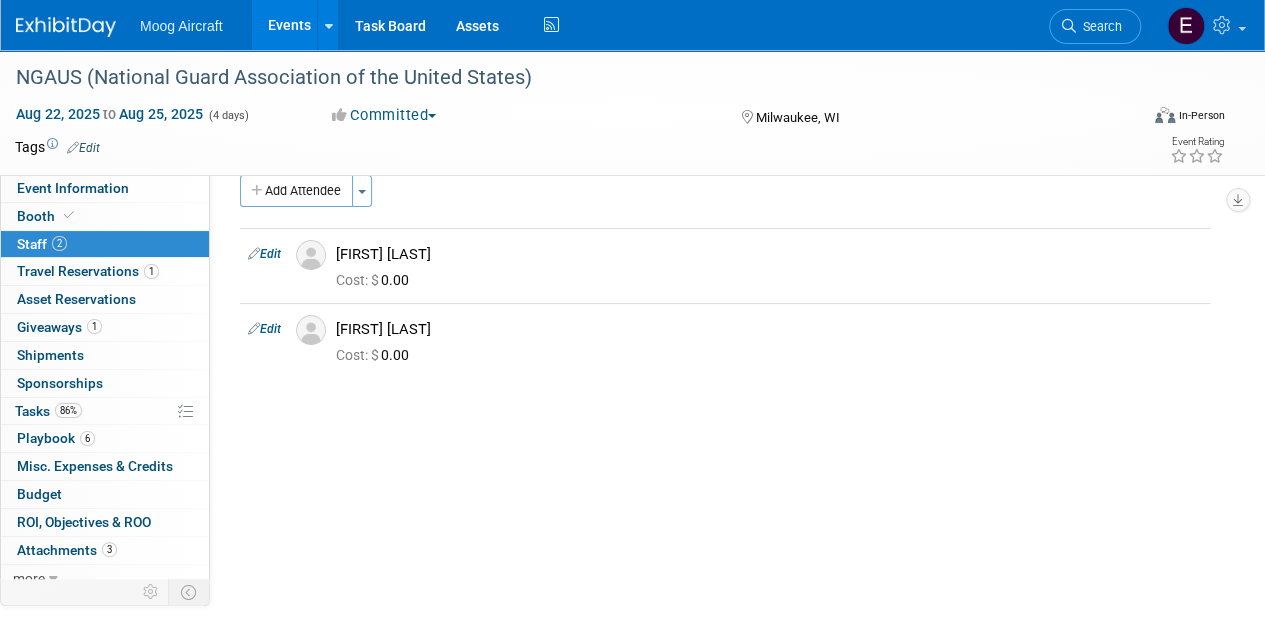 scroll, scrollTop: 0, scrollLeft: 0, axis: both 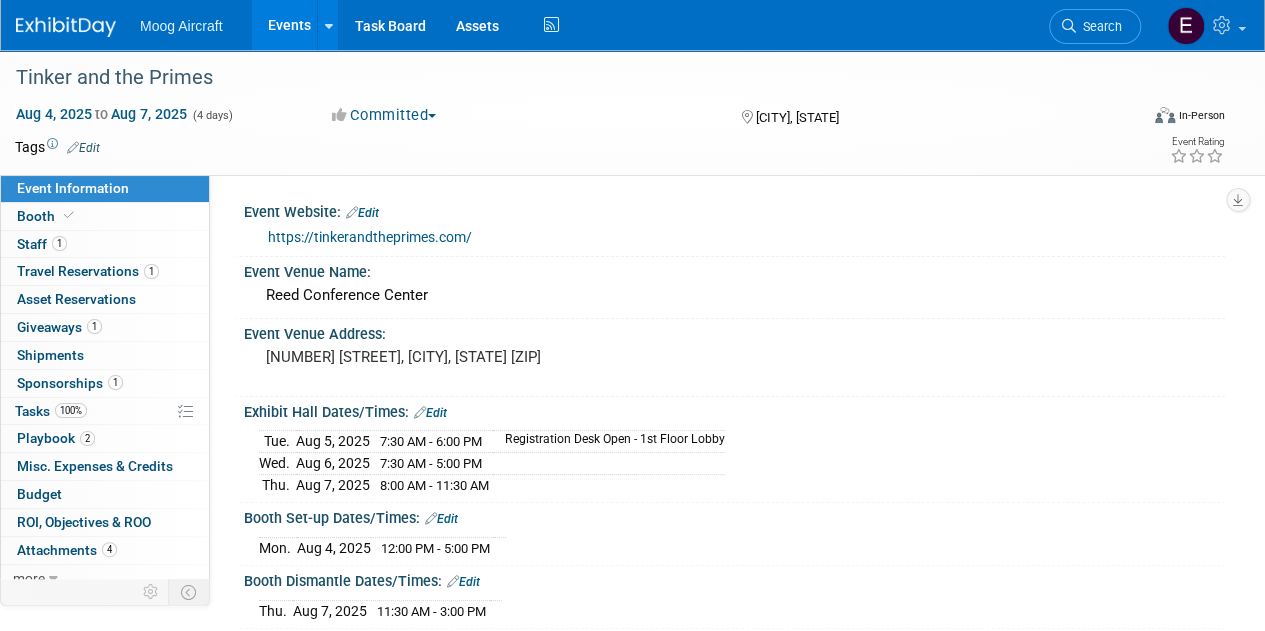 click at bounding box center [559, 147] 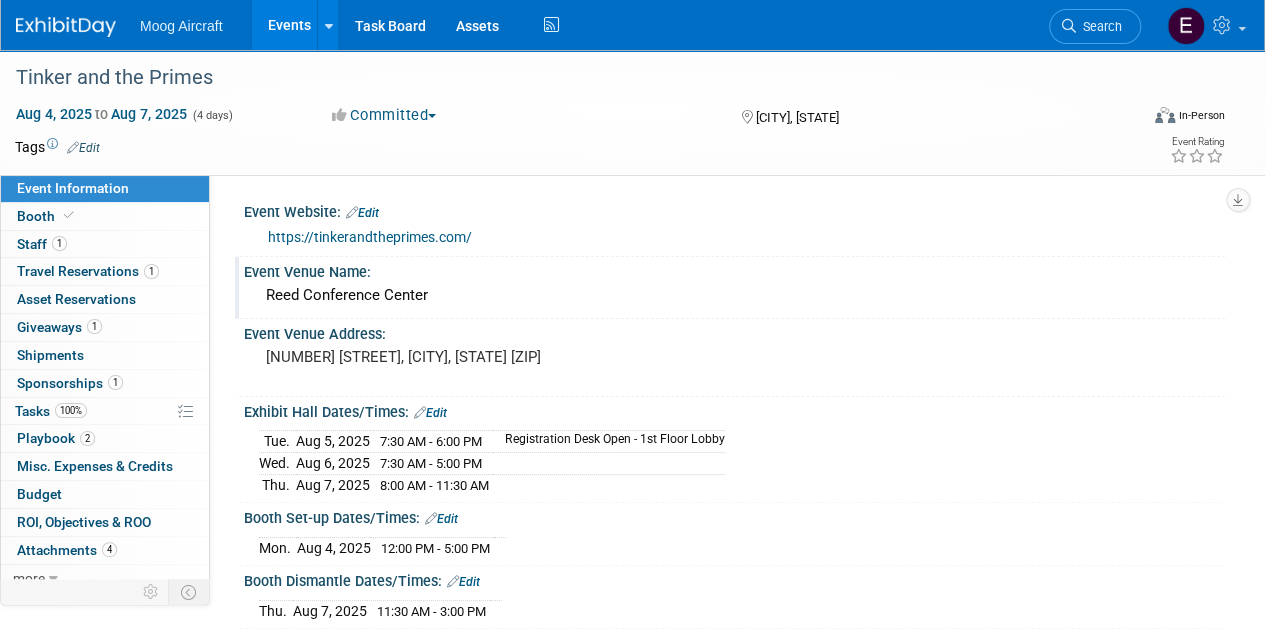 click on "Event Venue Name:" at bounding box center (734, 269) 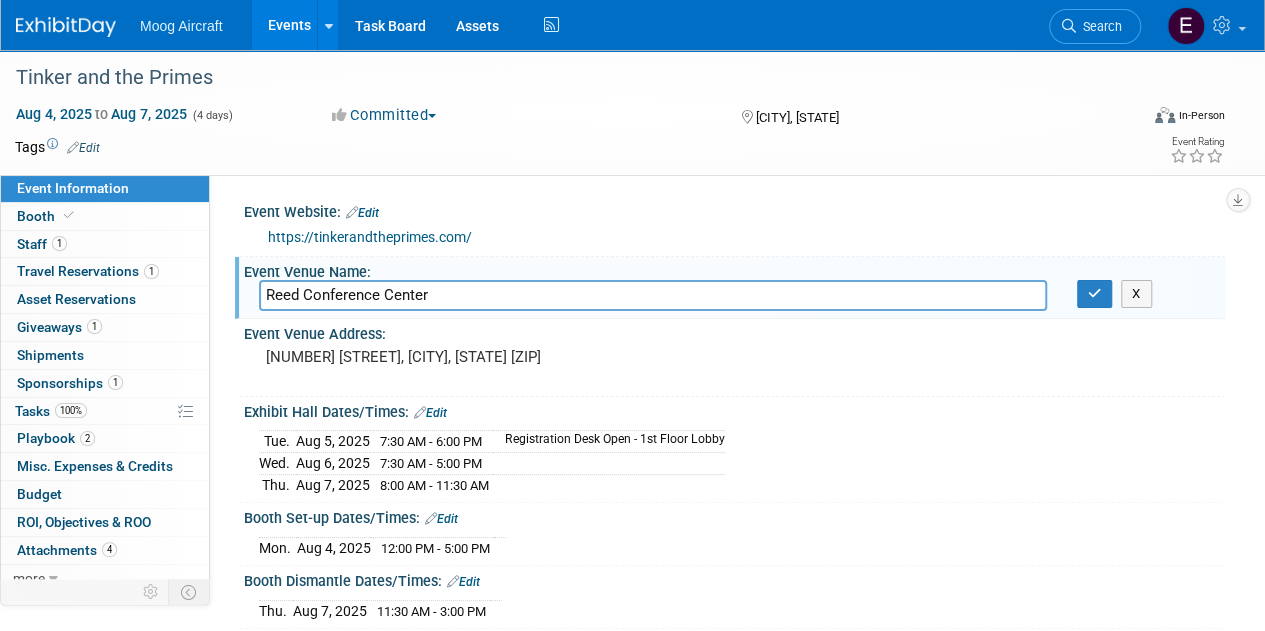 click on "Event Information
Event Info
Booth
Booth
1
Staff 1
Staff
1
Travel Reservations 1
Travel Reservations
0
Asset Reservations 0
Asset Reservations
1
Giveaways 1
Giveaways
0
Shipments 0
Shipments
1
Sponsorships 1
Sponsorships
100%
Tasks 100%
Tasks
2
Playbook 2
Playbook
0
Misc. Expenses & Credits 0
Misc. Expenses & Credits
Budget
Budget
0
ROI, Objectives & ROO 0
ROI, Objectives & ROO
4
Attachments 4
Attachments
more
more...
Event Binder (.pdf export)
Event Binder (.pdf export)
Copy/Duplicate Event
Copy/Duplicate Event
Event Settings
Event Settings
Logs
Logs
Delete Event
Delete Event
Event Website:
Edit
https://tinkerandtheprimes.com/
Event Venue Name:" at bounding box center [632, 627] 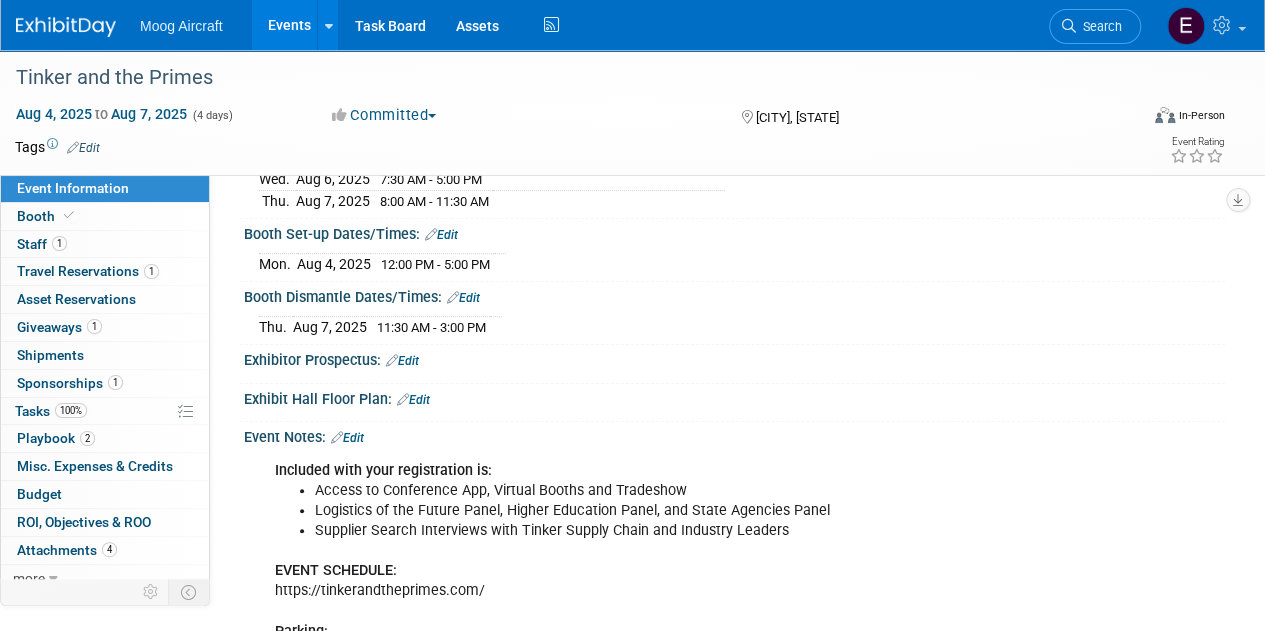 scroll, scrollTop: 281, scrollLeft: 0, axis: vertical 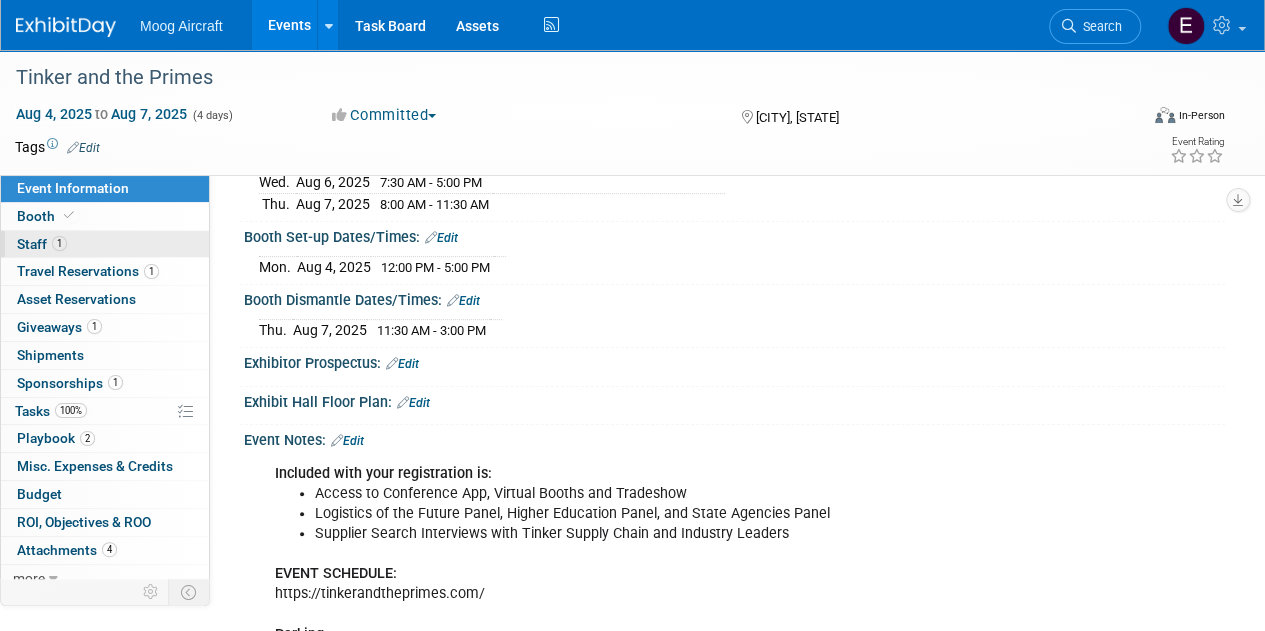 click on "Staff 1" at bounding box center [42, 244] 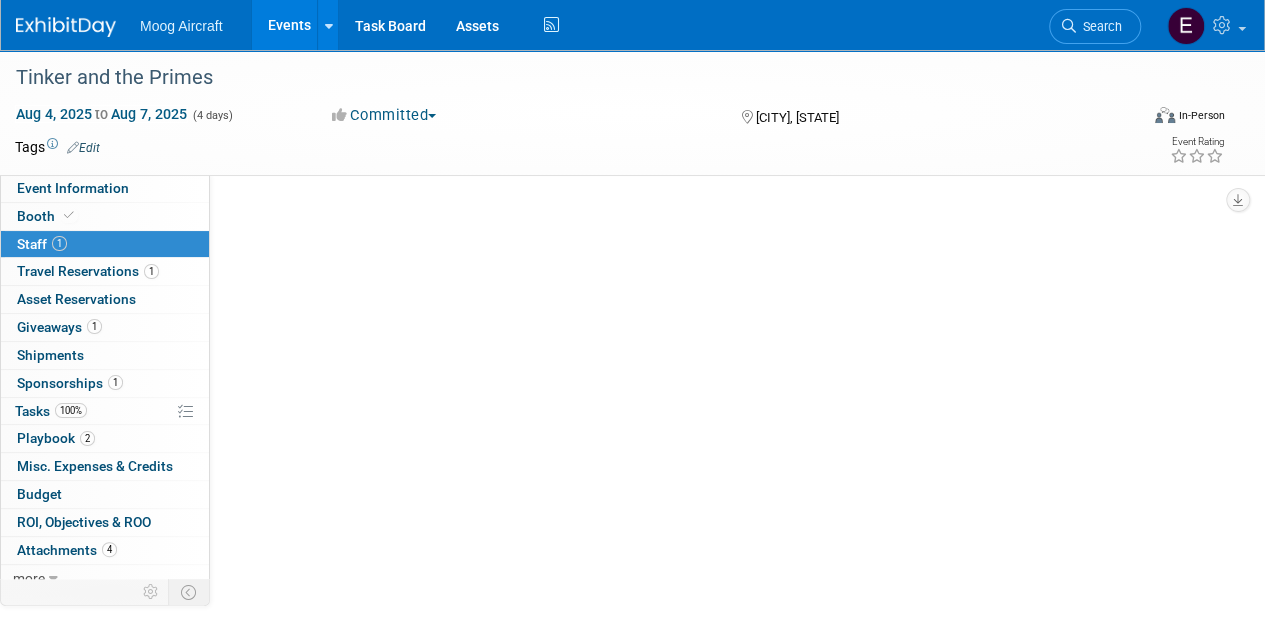 scroll, scrollTop: 0, scrollLeft: 0, axis: both 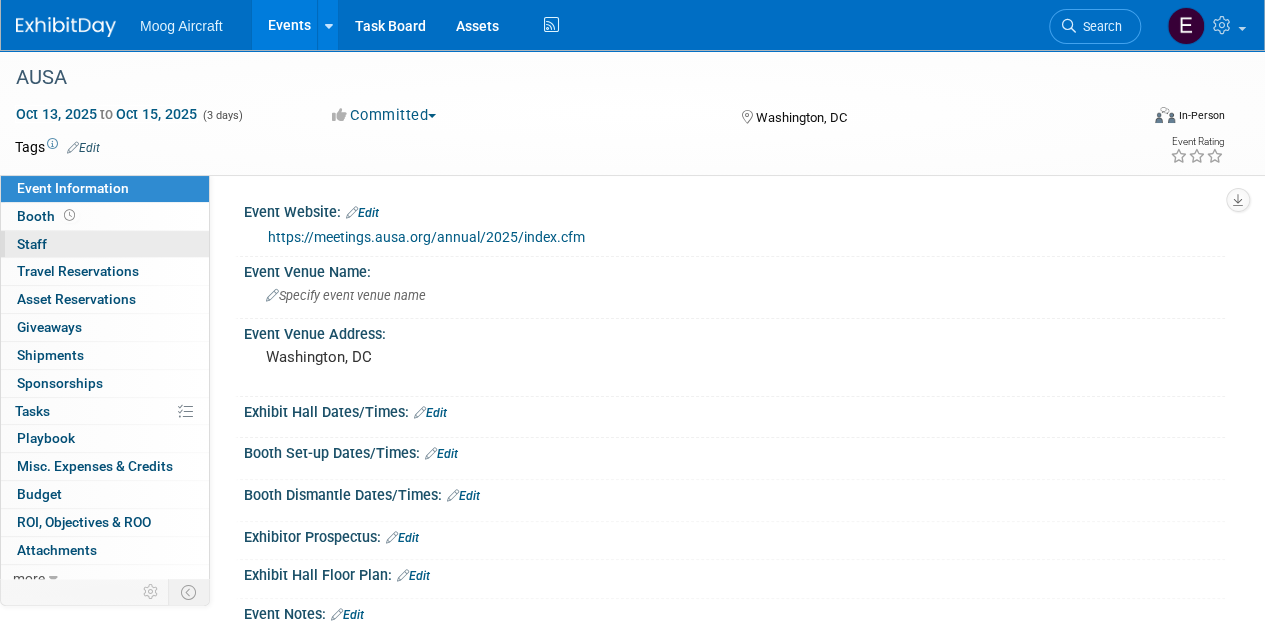 click on "Staff 0" at bounding box center (32, 244) 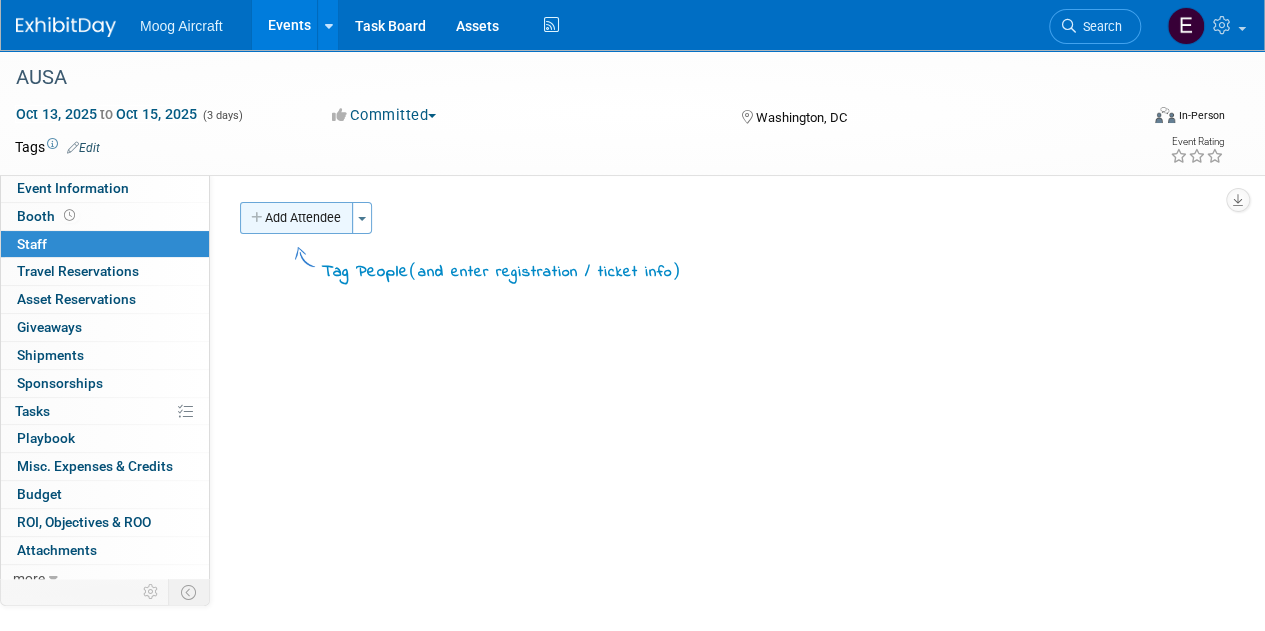 click on "Add Attendee" at bounding box center [296, 218] 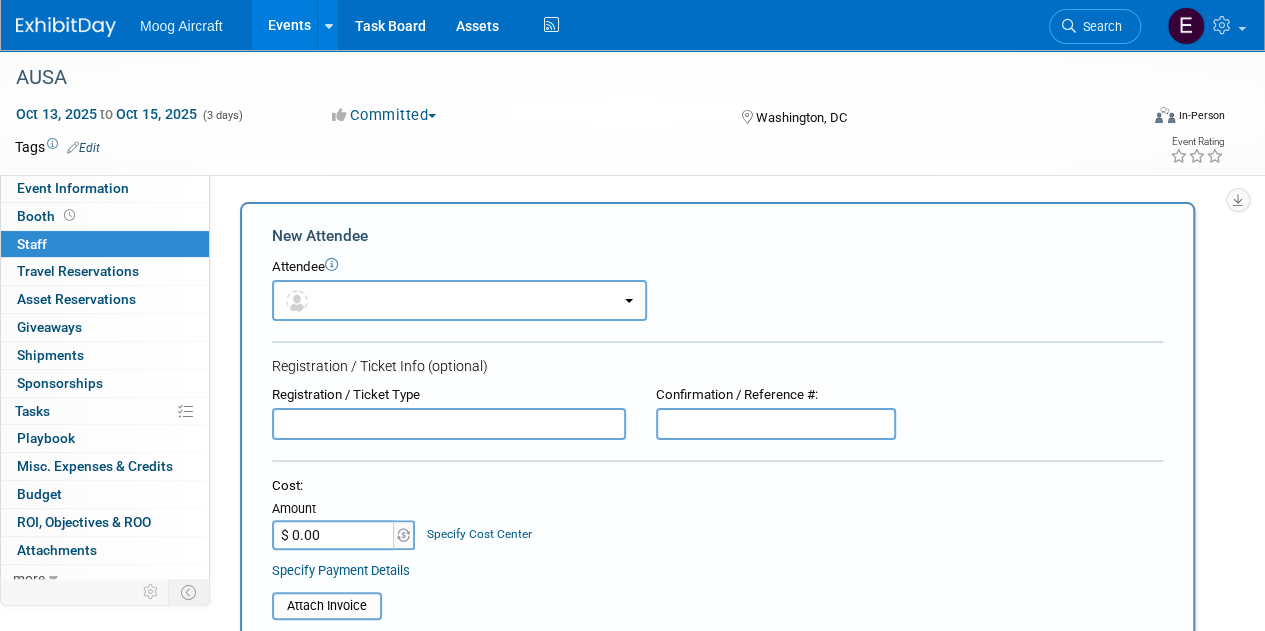 scroll, scrollTop: 0, scrollLeft: 0, axis: both 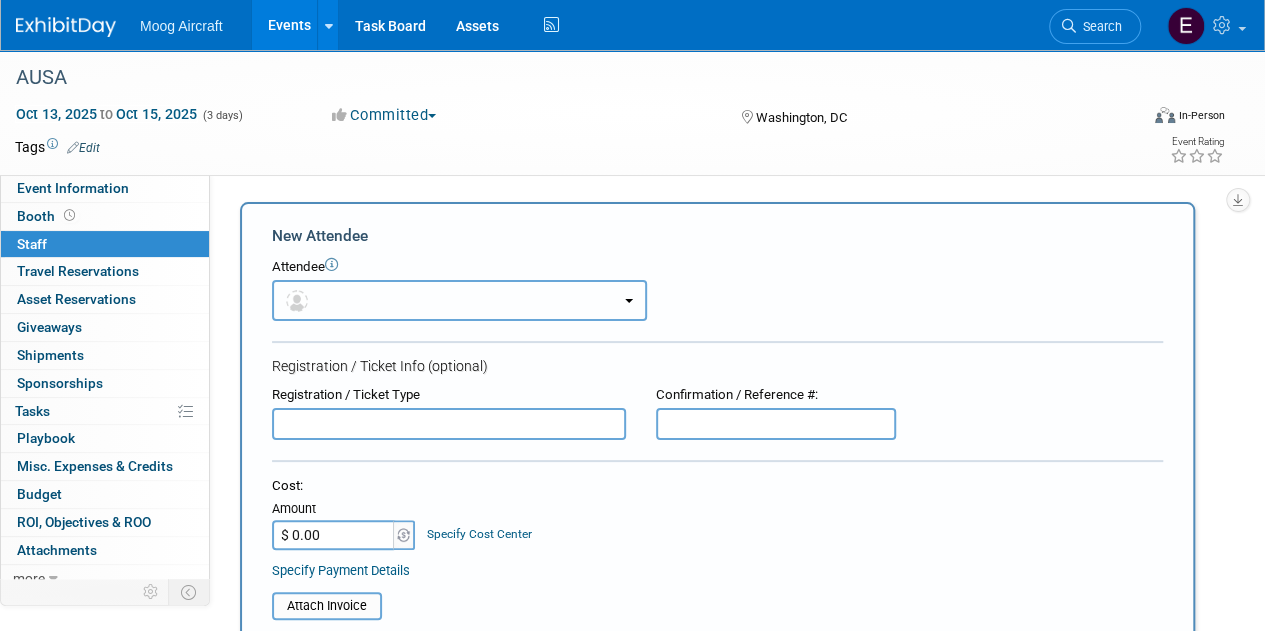 click at bounding box center (459, 300) 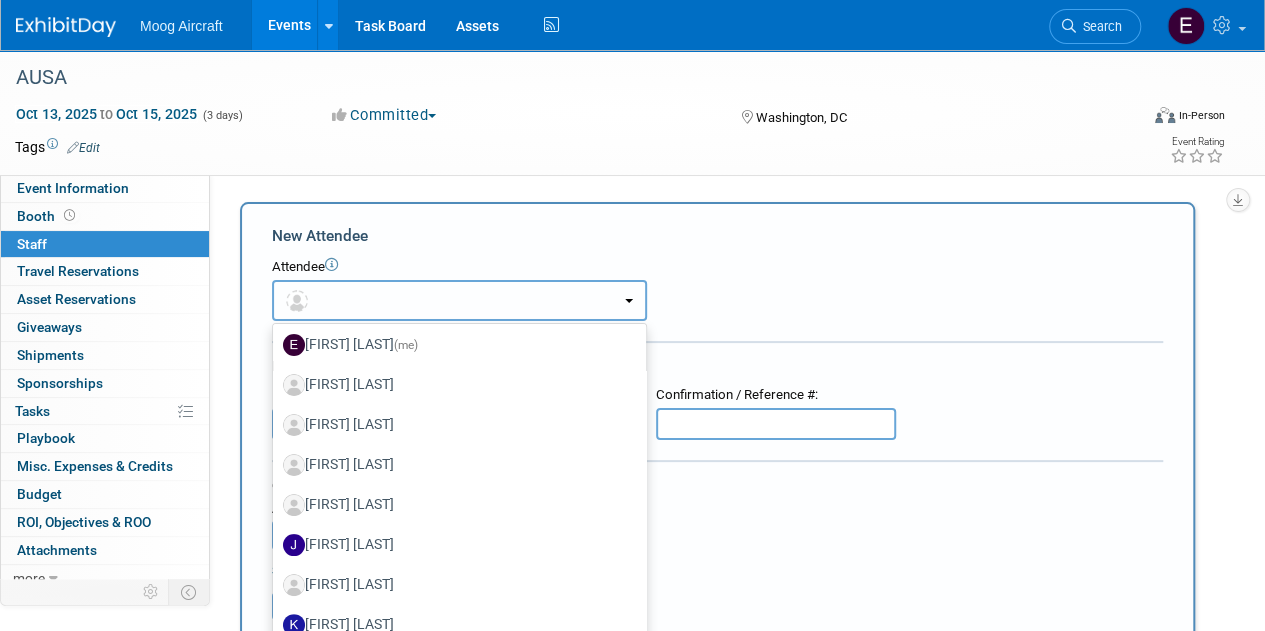 scroll, scrollTop: 215, scrollLeft: 0, axis: vertical 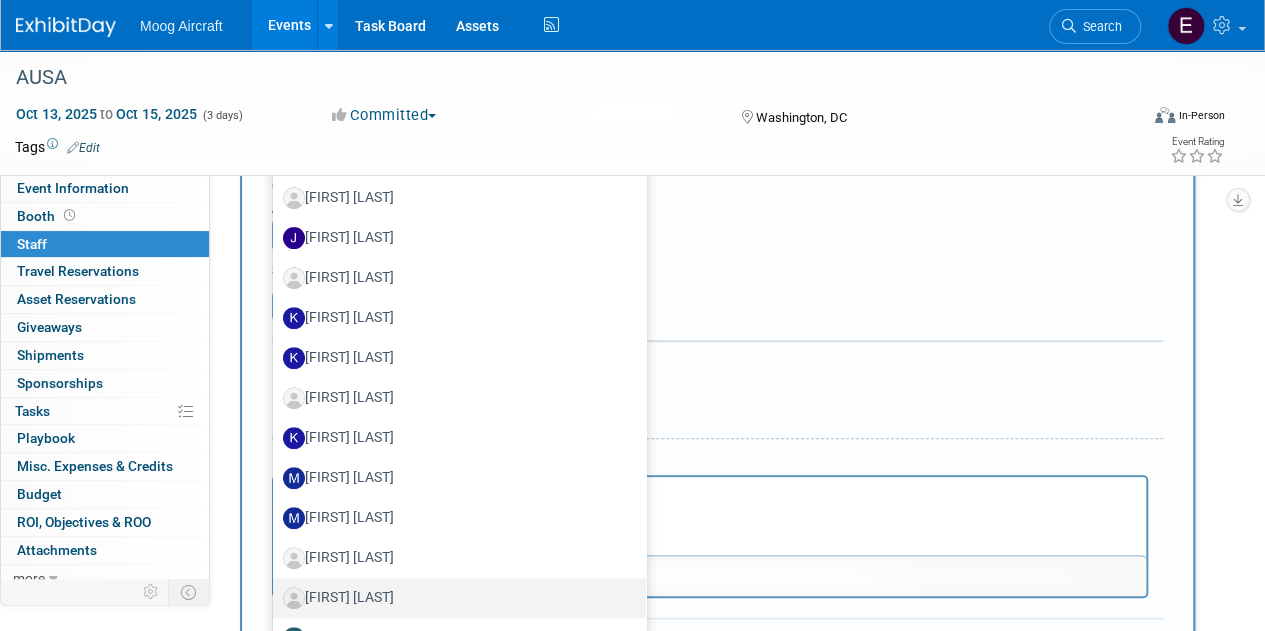 click on "[FIRST] [LAST]" at bounding box center [454, 598] 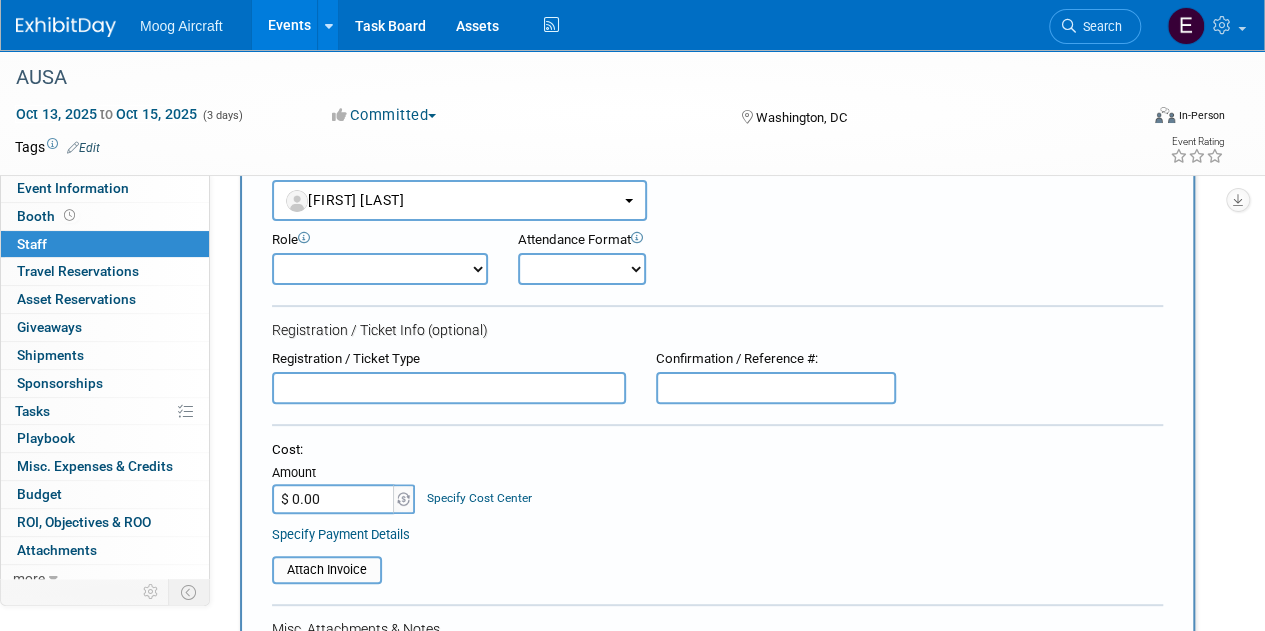 scroll, scrollTop: 100, scrollLeft: 0, axis: vertical 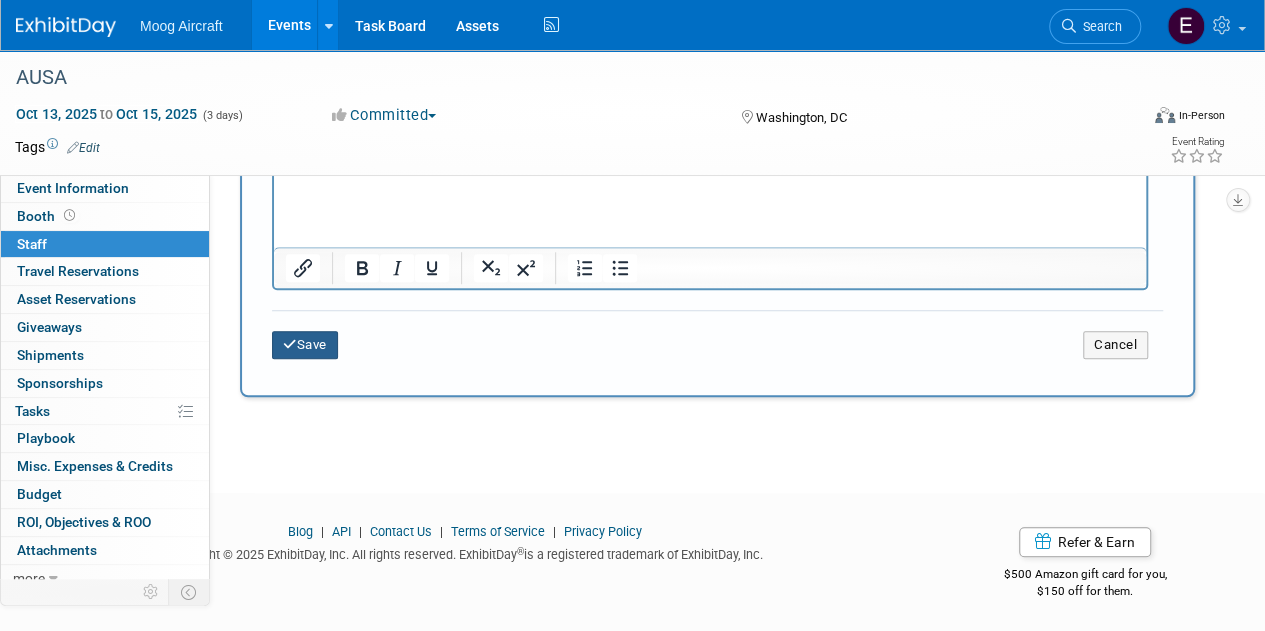 click on "Save" at bounding box center [305, 345] 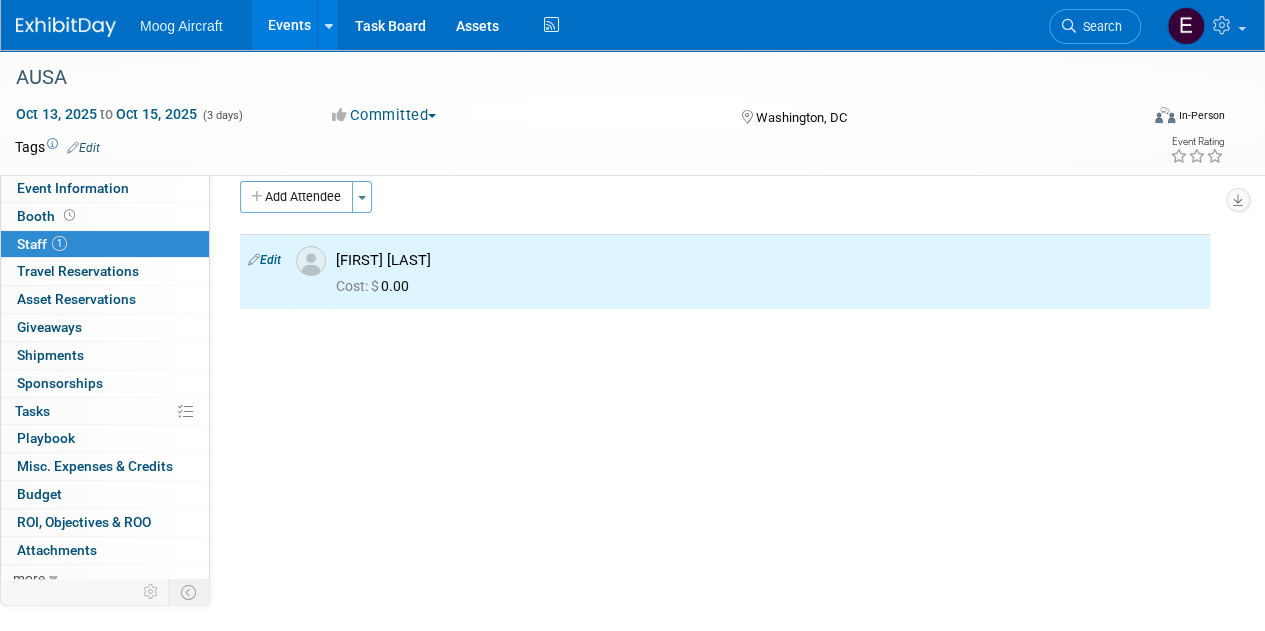 scroll, scrollTop: 0, scrollLeft: 0, axis: both 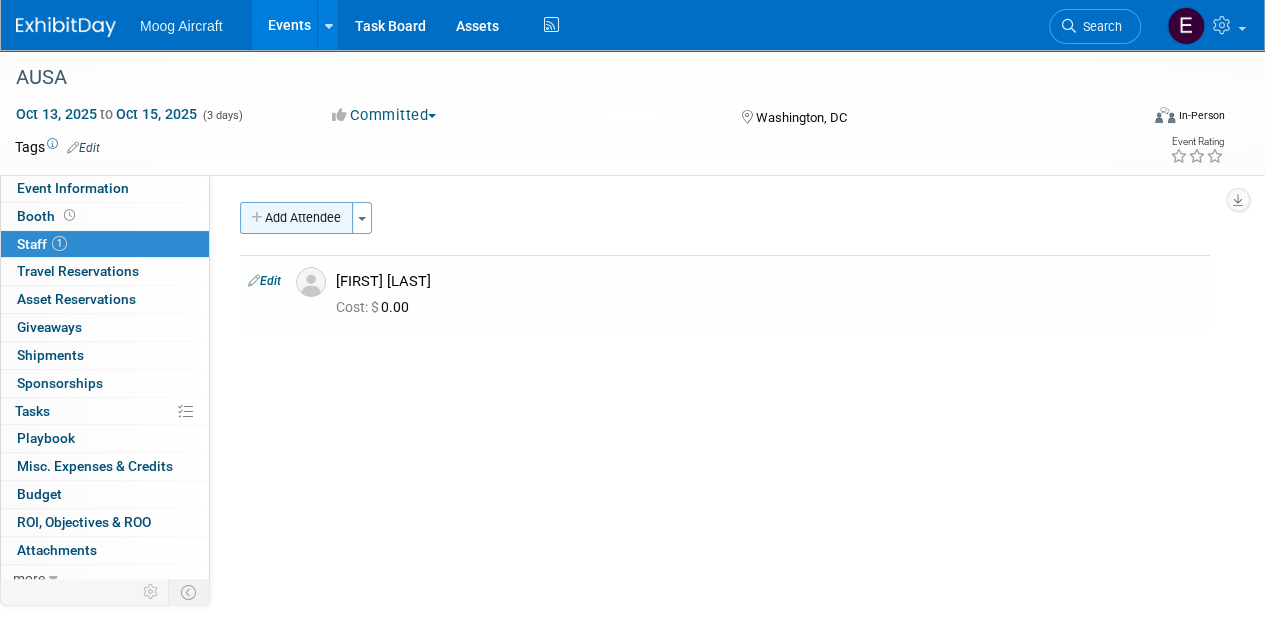 click on "Add Attendee" at bounding box center [296, 218] 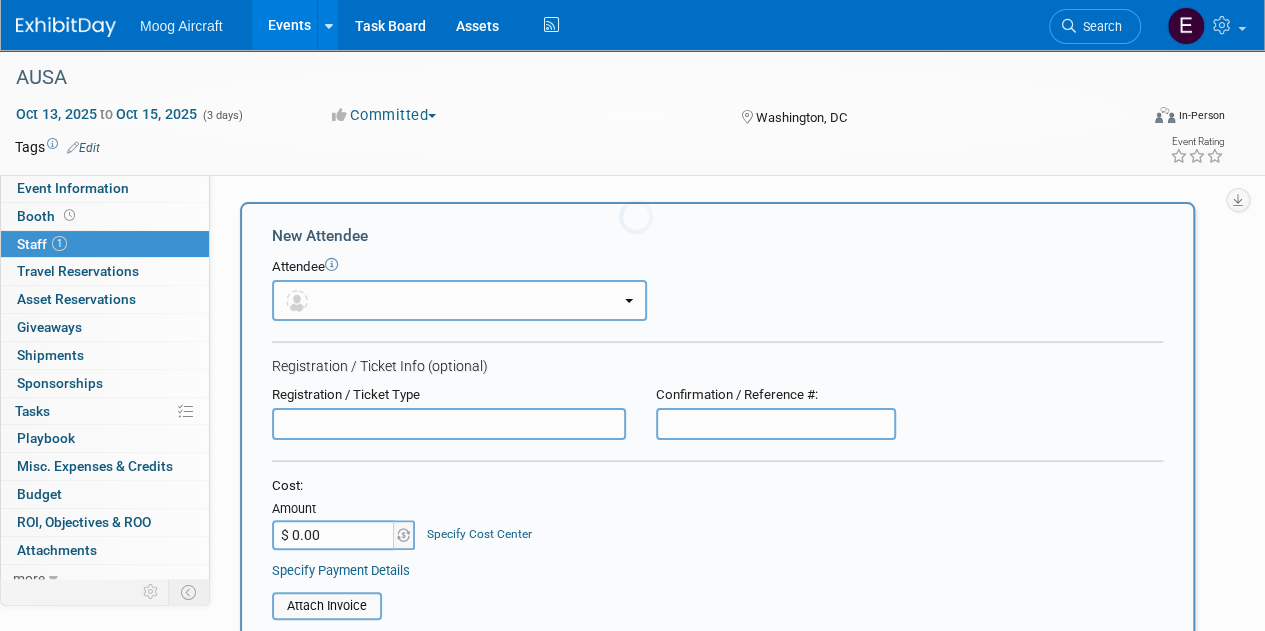 scroll, scrollTop: 0, scrollLeft: 0, axis: both 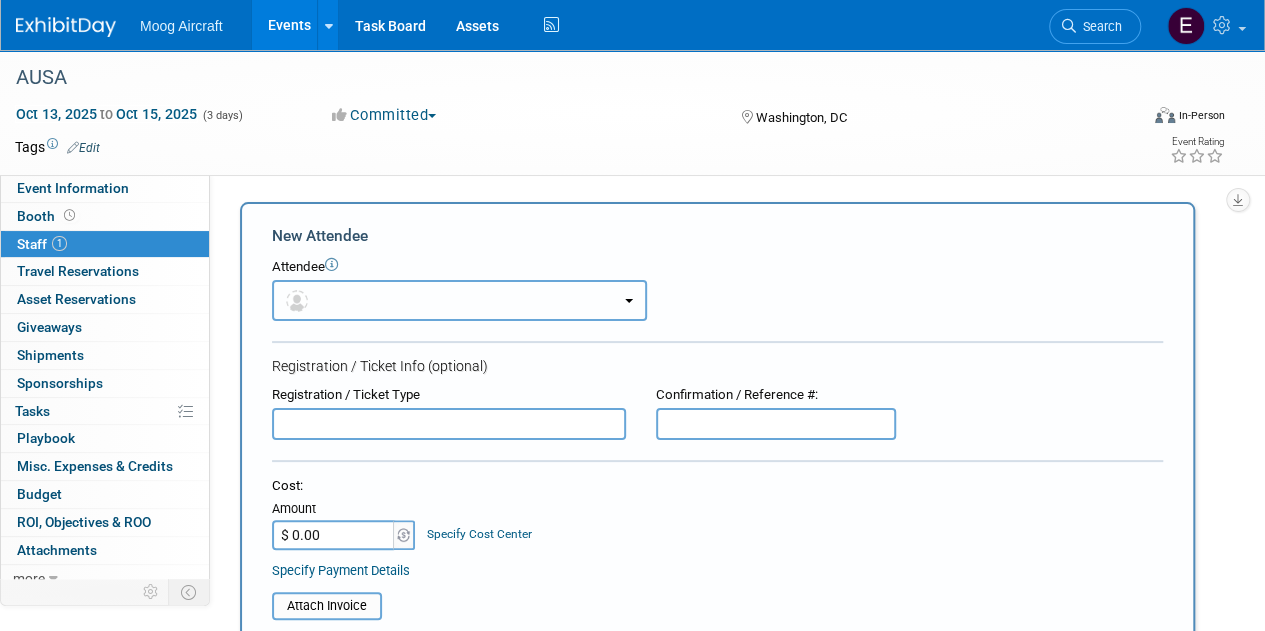 click at bounding box center (459, 300) 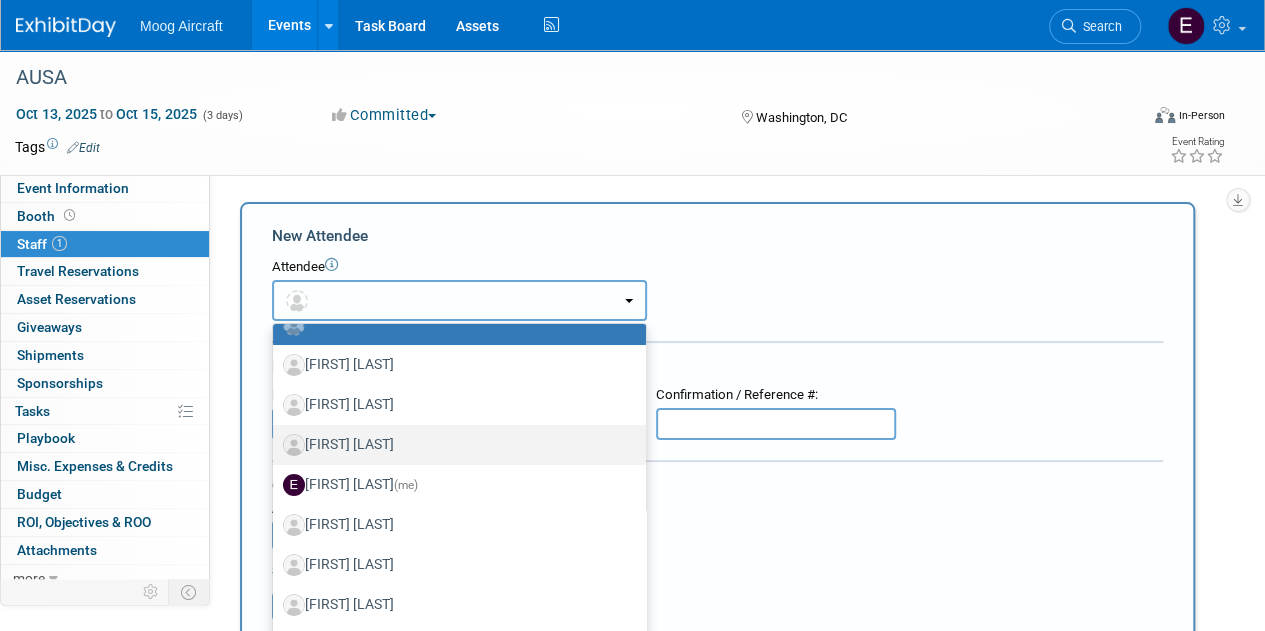 scroll, scrollTop: 175, scrollLeft: 0, axis: vertical 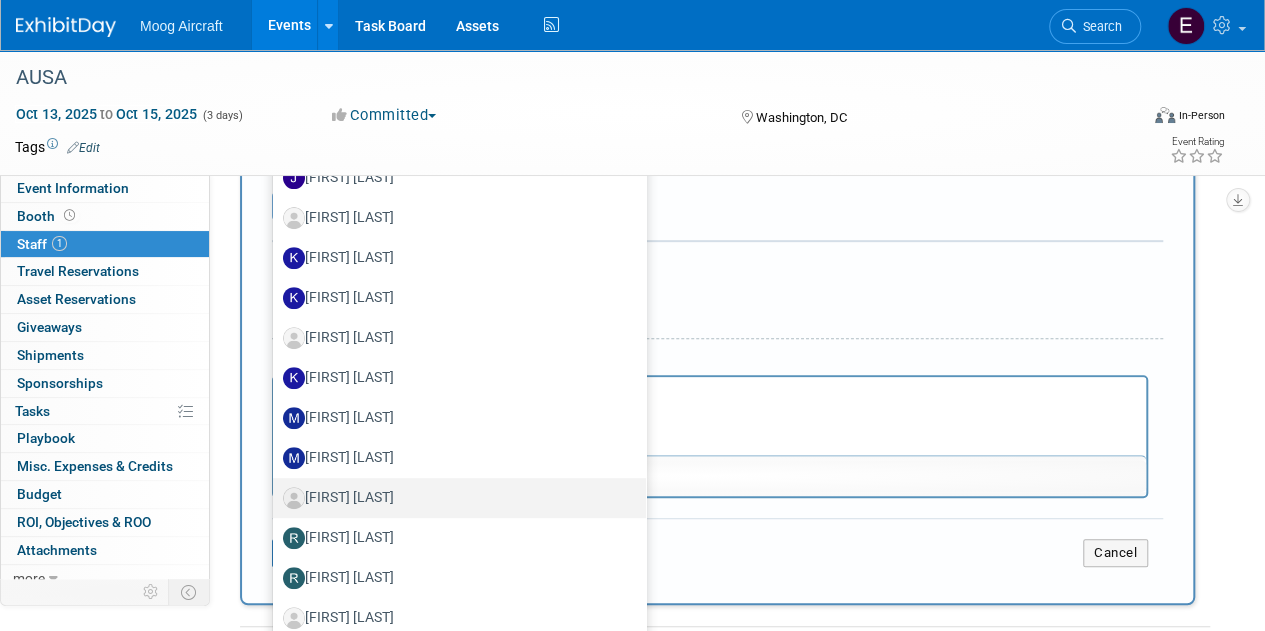 click on "[FIRST] [LAST]" at bounding box center [454, 498] 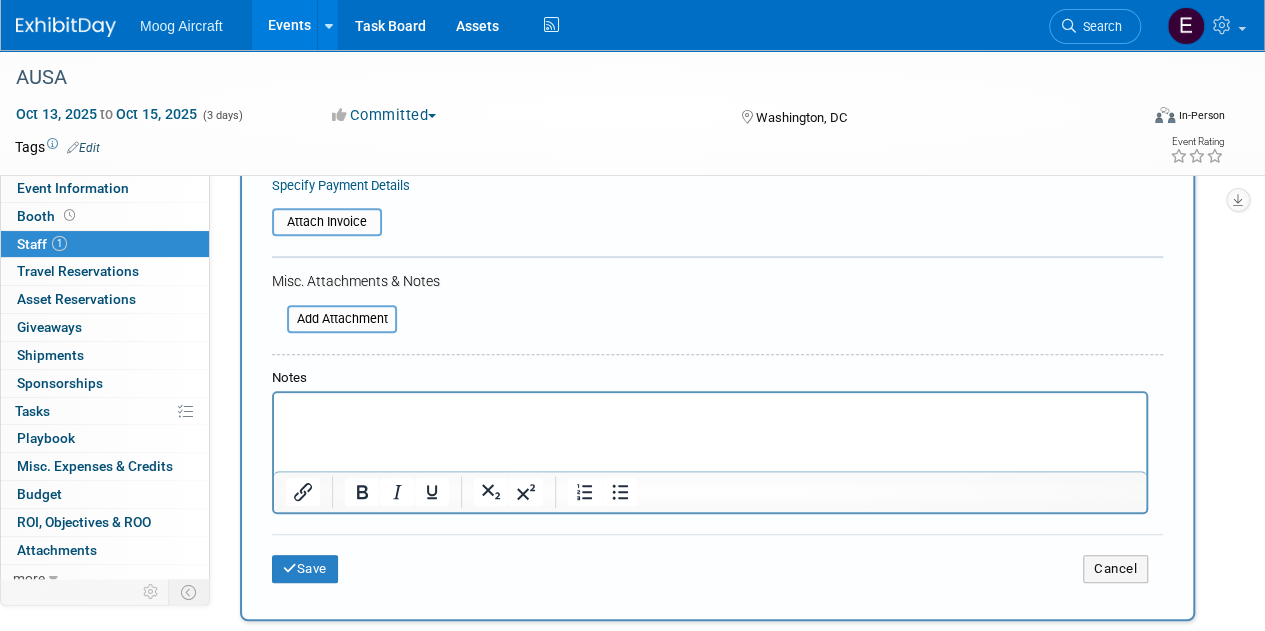 scroll, scrollTop: 464, scrollLeft: 0, axis: vertical 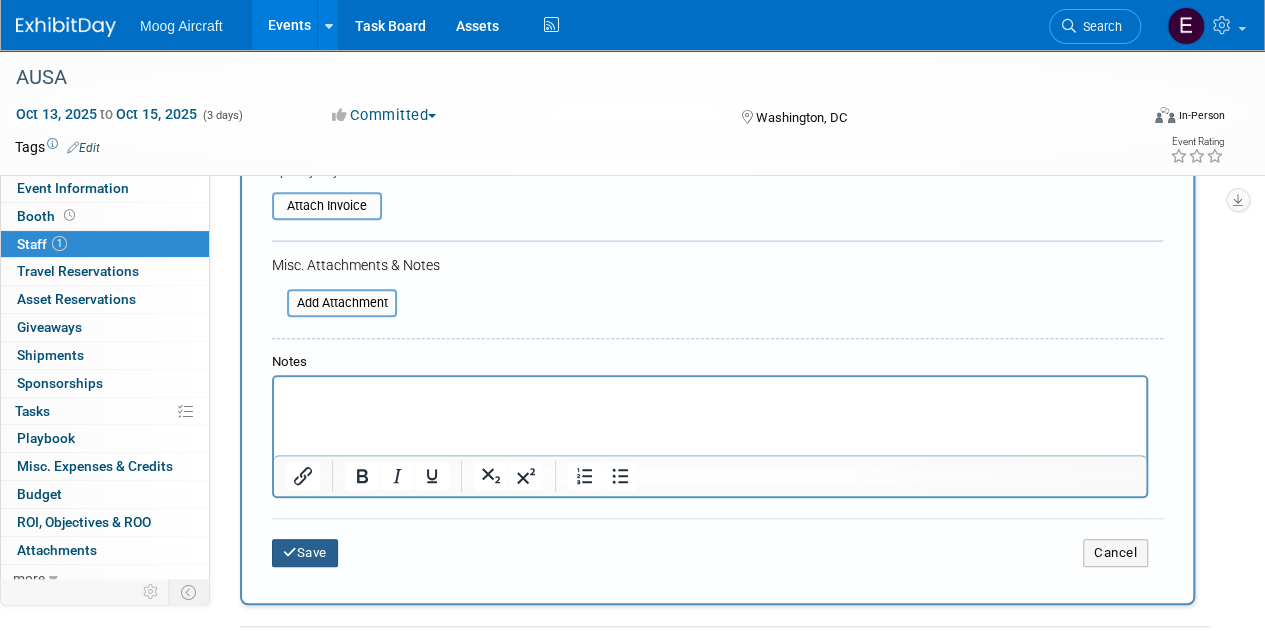 click on "Save" at bounding box center (305, 553) 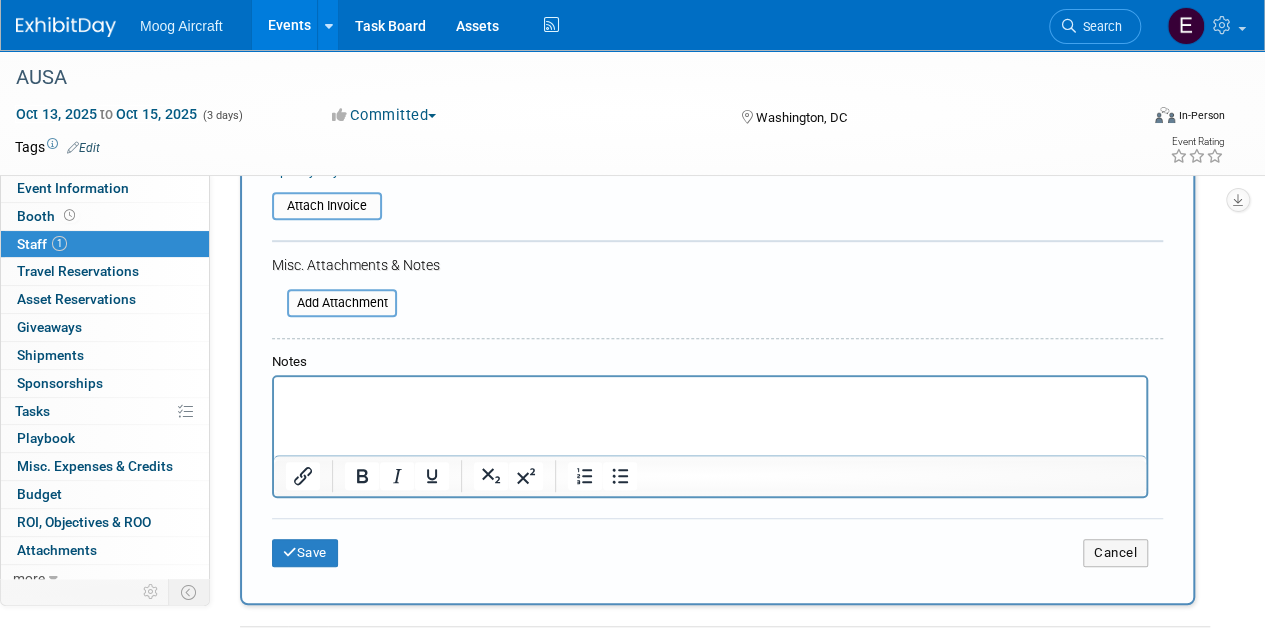scroll, scrollTop: 172, scrollLeft: 0, axis: vertical 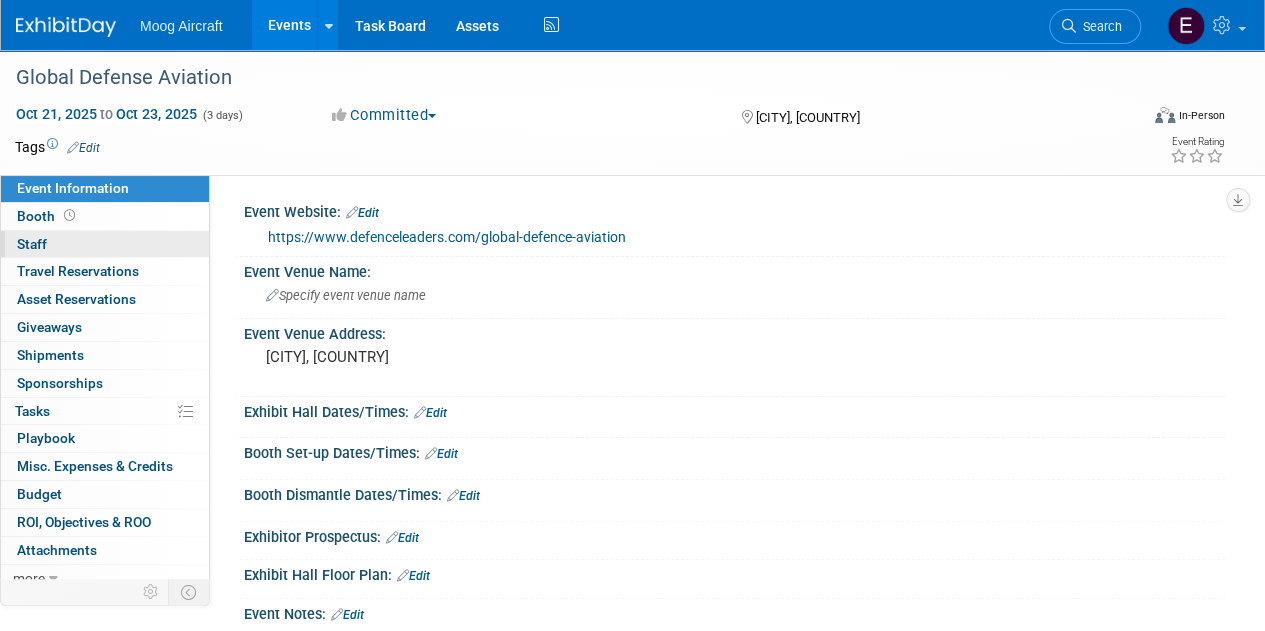 click on "Staff 0" at bounding box center [32, 244] 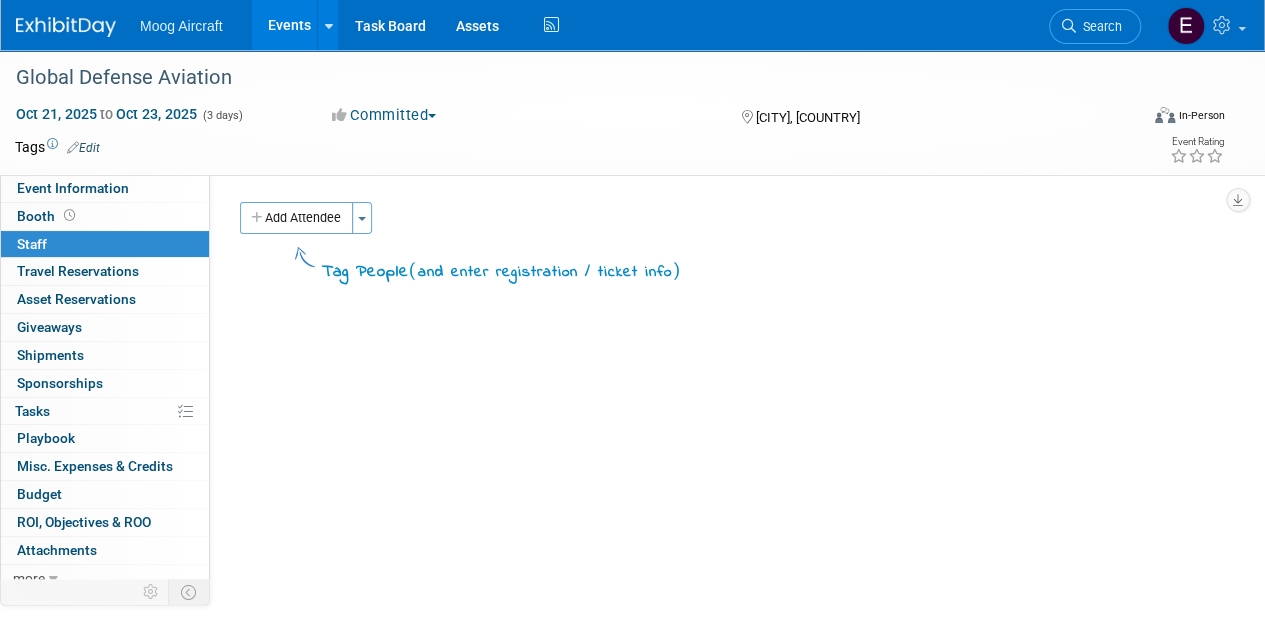click on "Add Attendee" at bounding box center [296, 218] 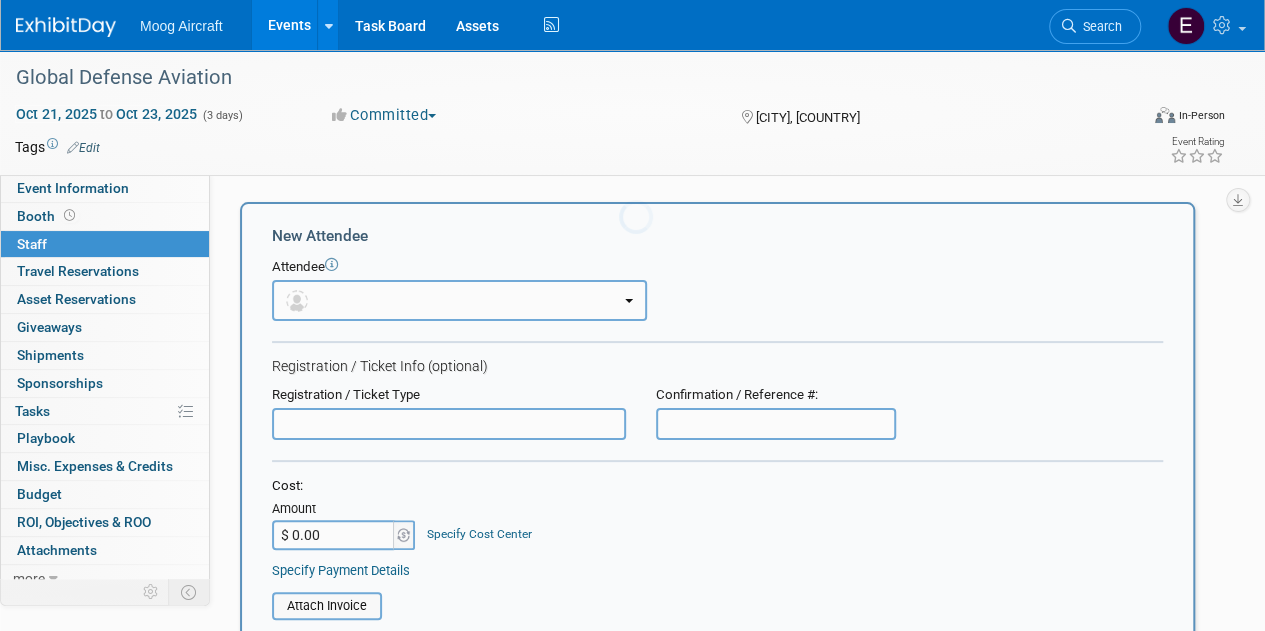scroll, scrollTop: 0, scrollLeft: 0, axis: both 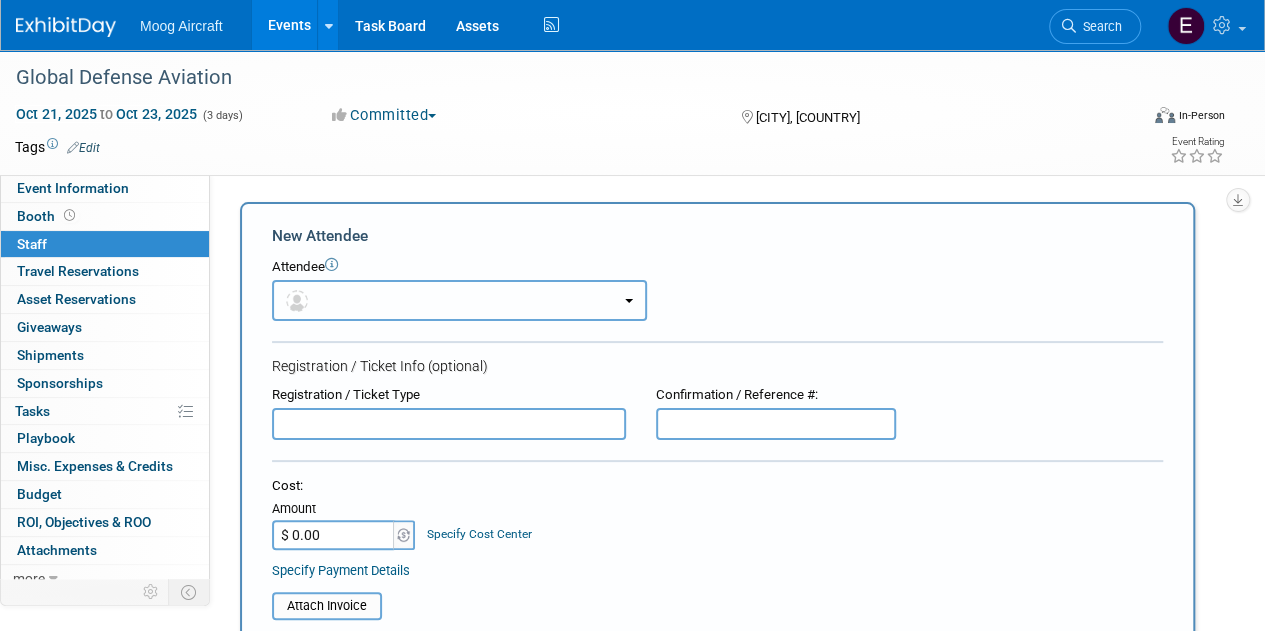 click at bounding box center (459, 300) 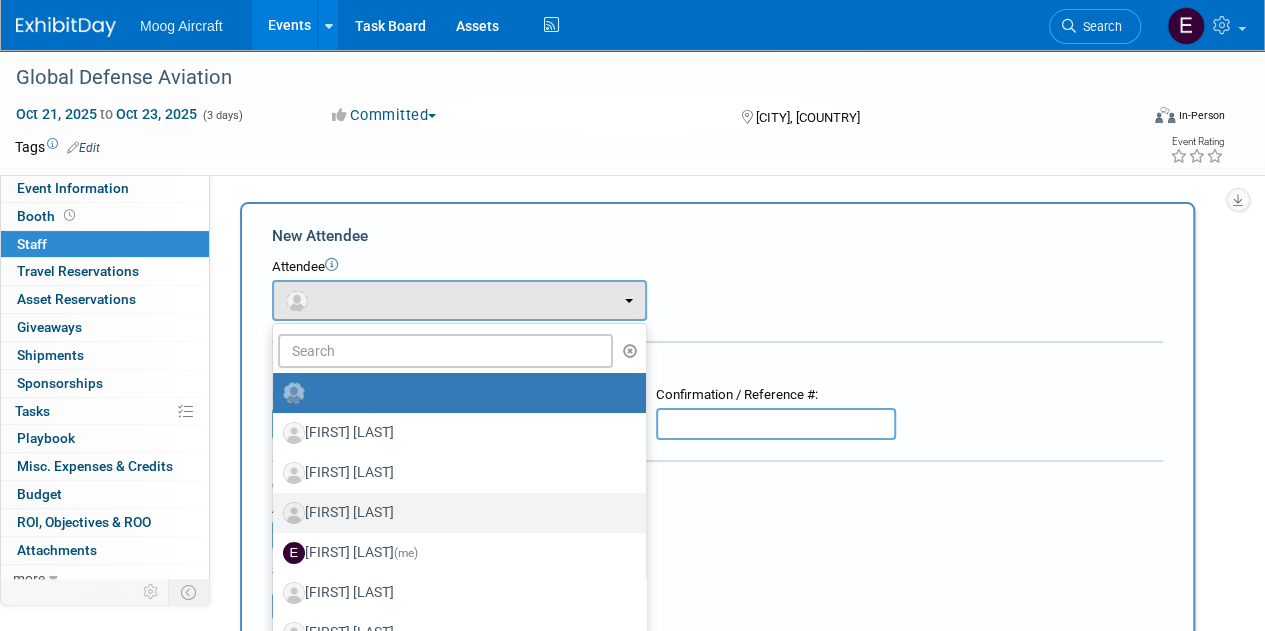 click on "[FIRST] [LAST]" at bounding box center [454, 513] 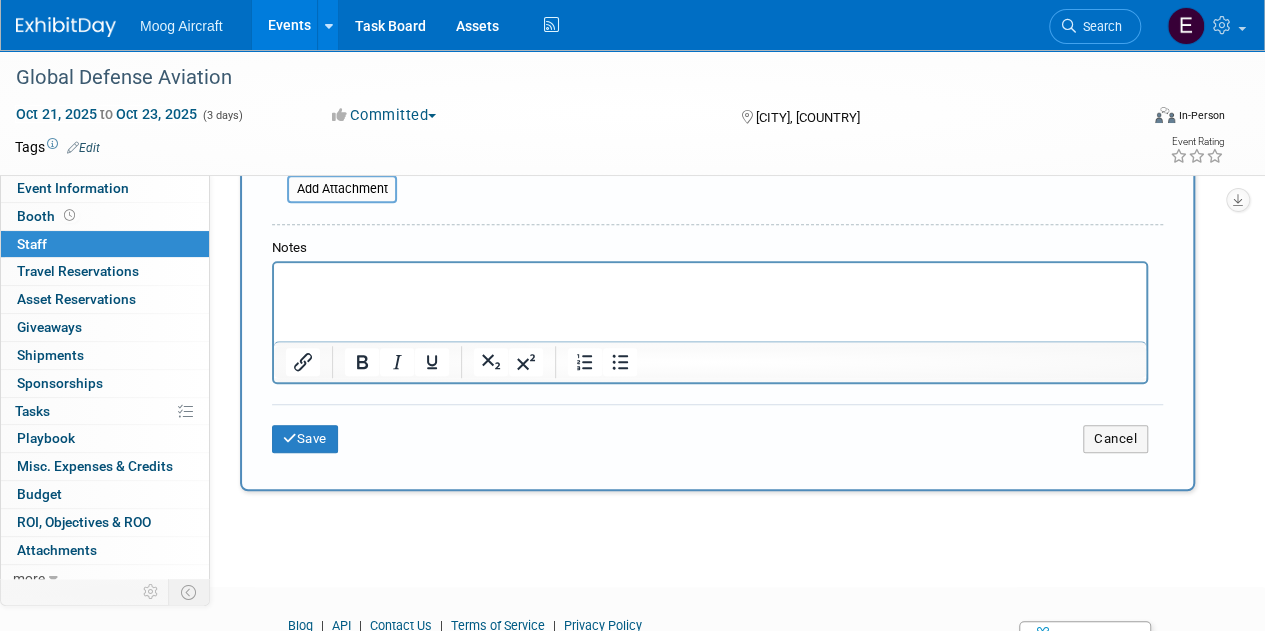 scroll, scrollTop: 600, scrollLeft: 0, axis: vertical 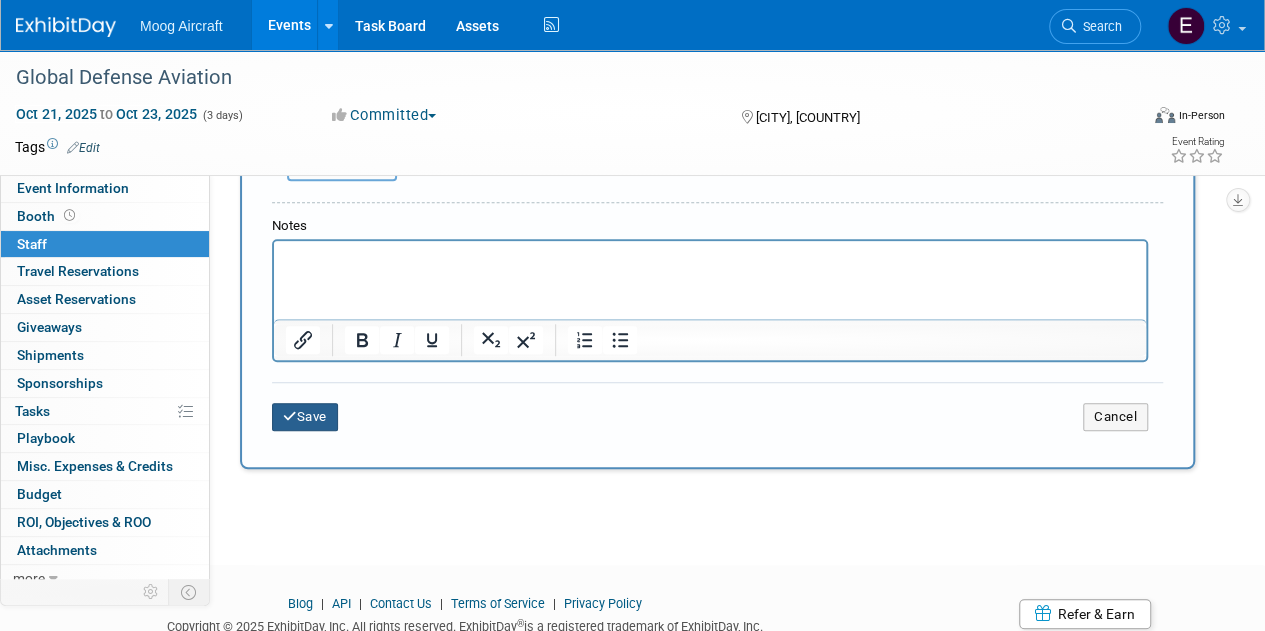click on "Save" at bounding box center (305, 417) 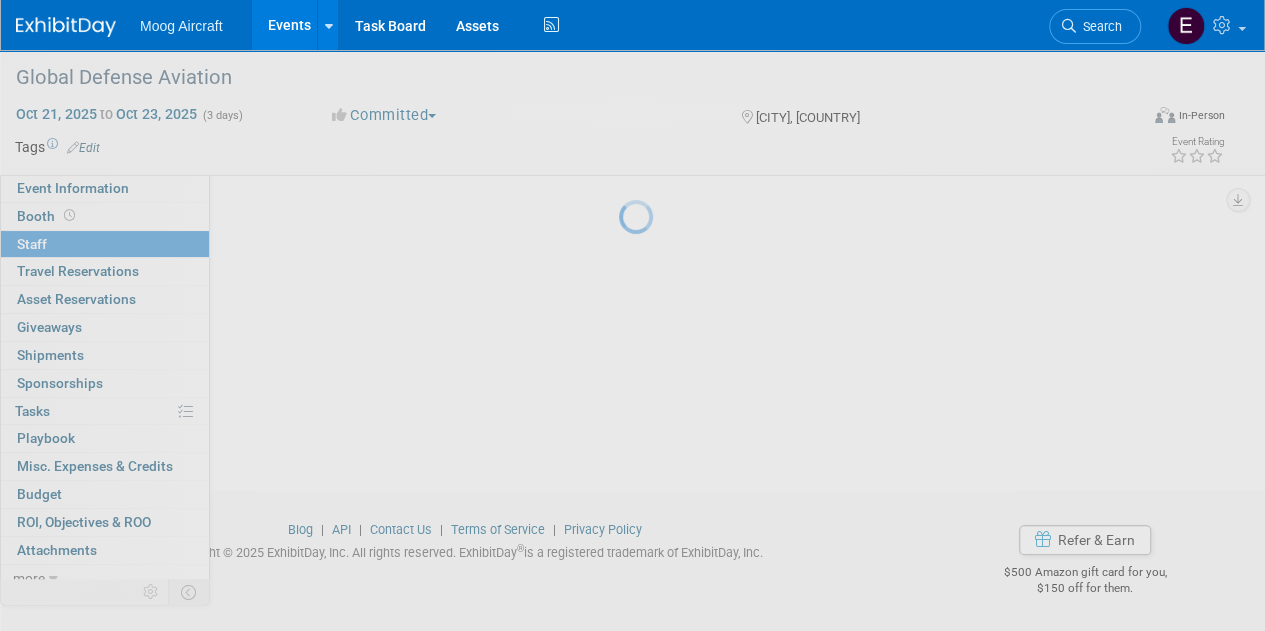 scroll, scrollTop: 172, scrollLeft: 0, axis: vertical 